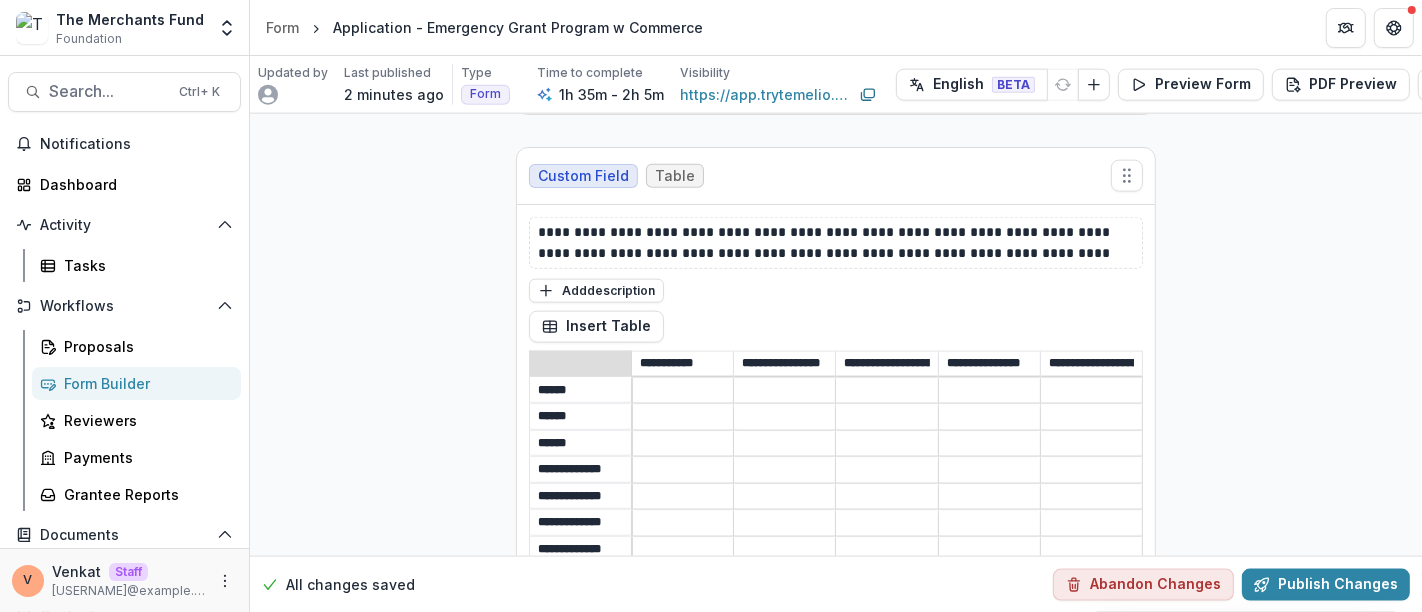click at bounding box center (886, 683) 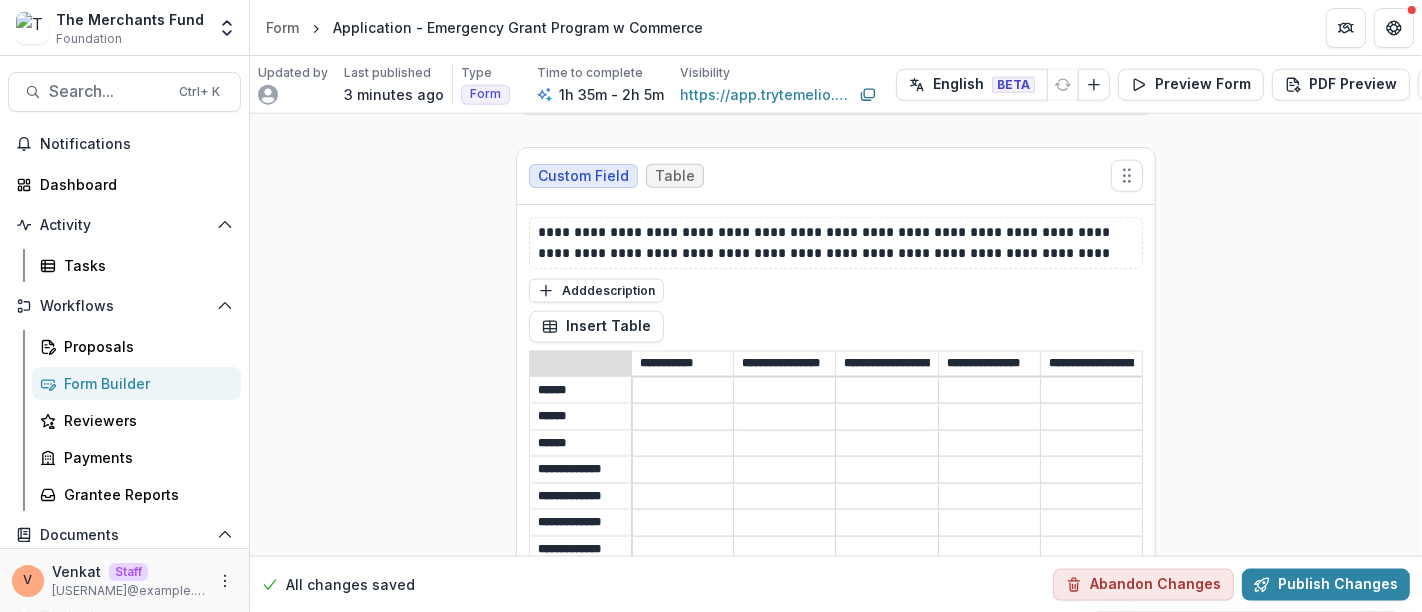 click 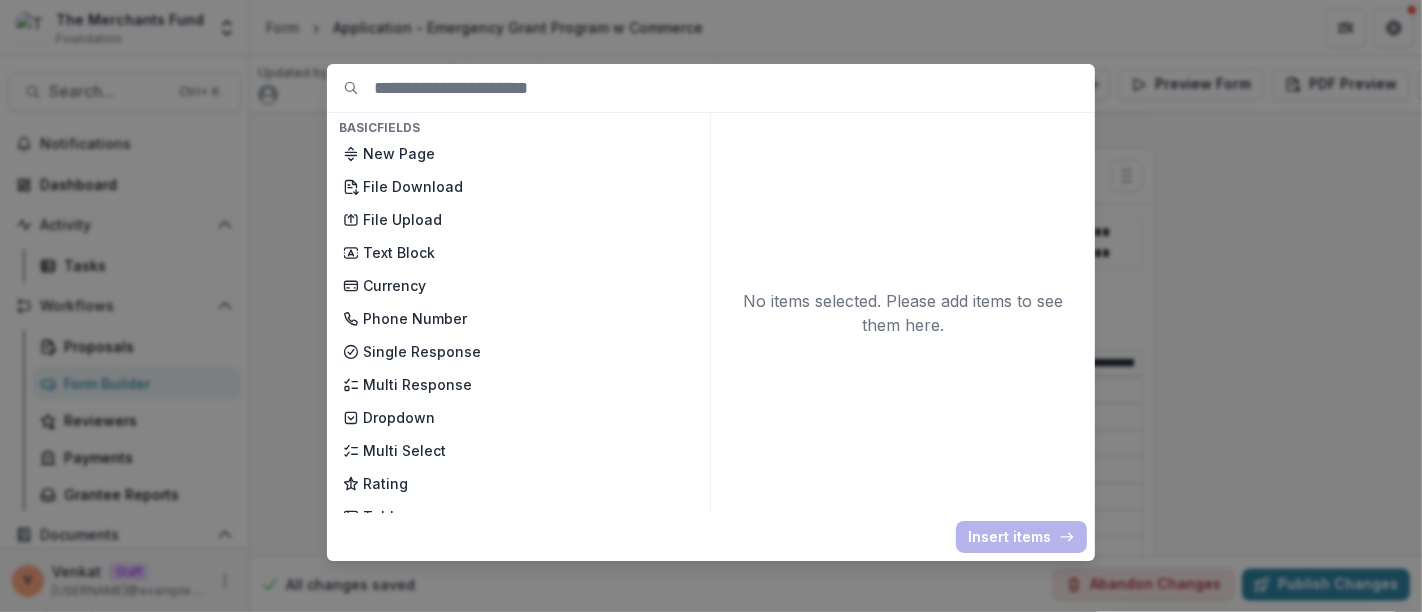 drag, startPoint x: 445, startPoint y: 259, endPoint x: 935, endPoint y: 532, distance: 560.91797 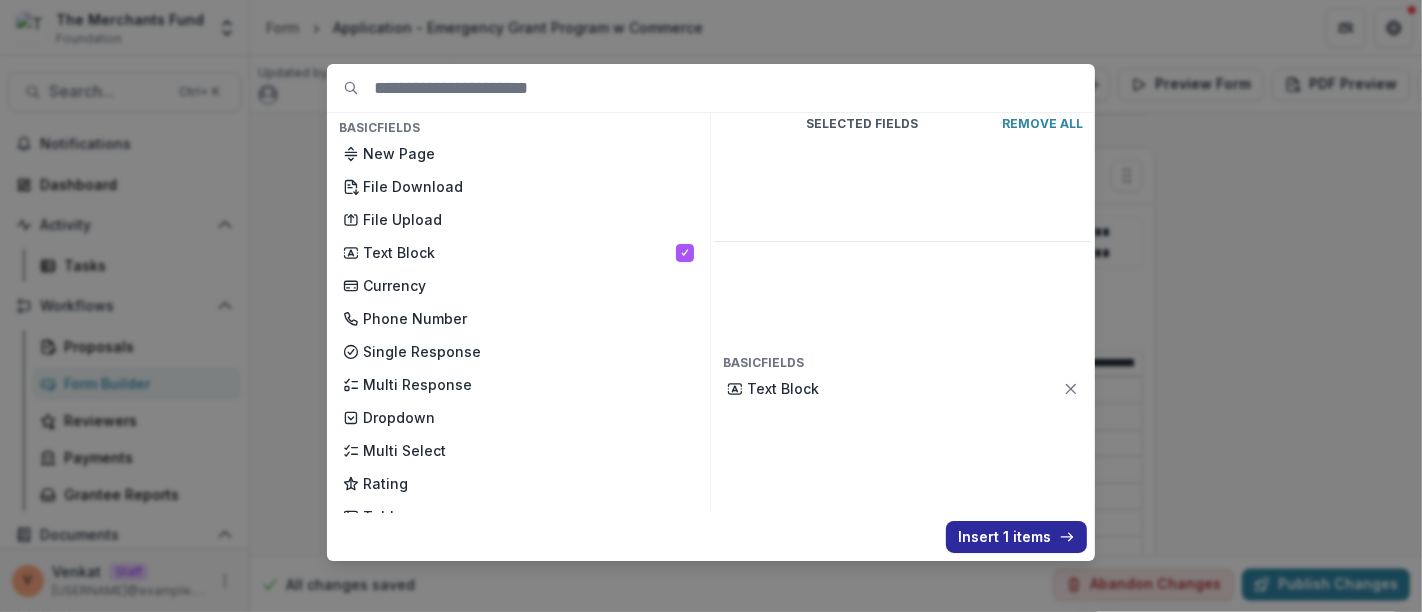 click on "Insert 1 items" at bounding box center [1016, 537] 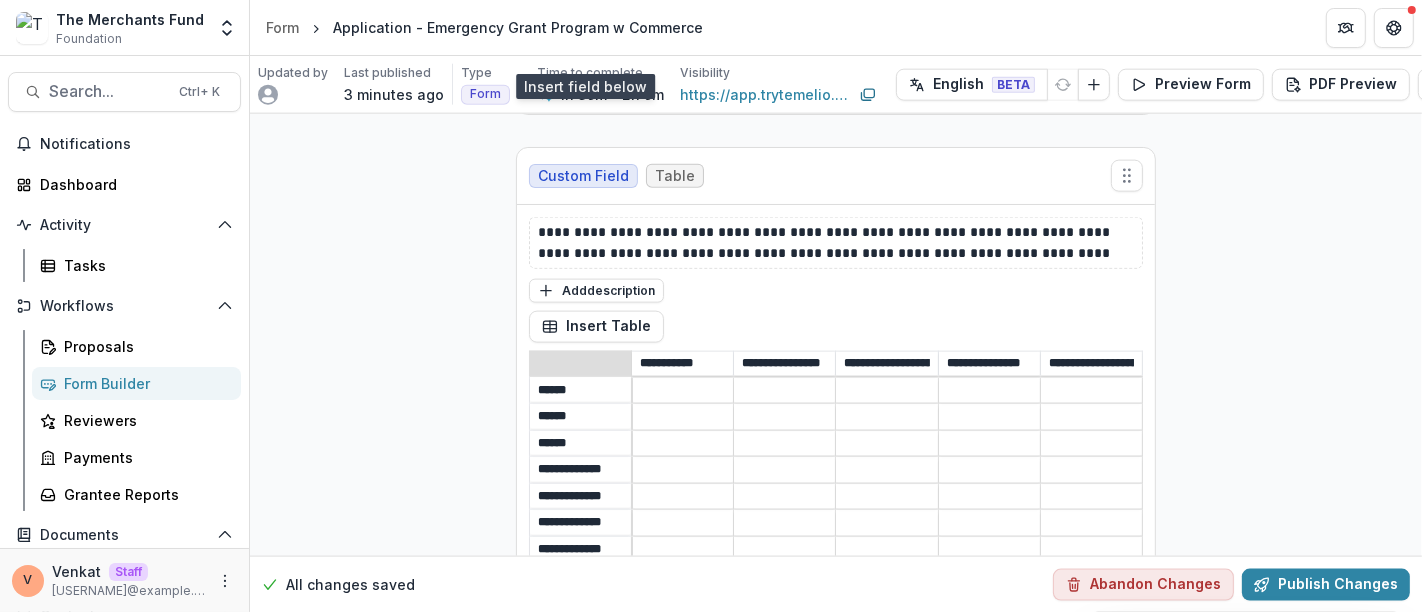 scroll, scrollTop: 47388, scrollLeft: 0, axis: vertical 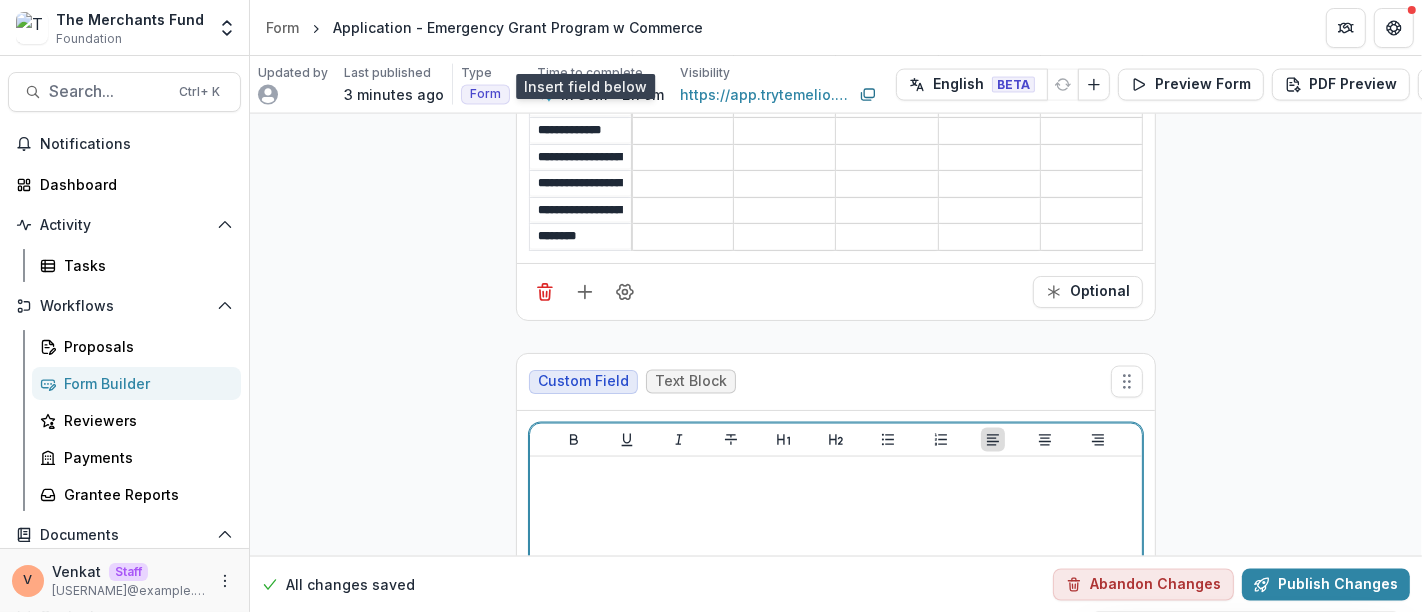 click at bounding box center [836, 615] 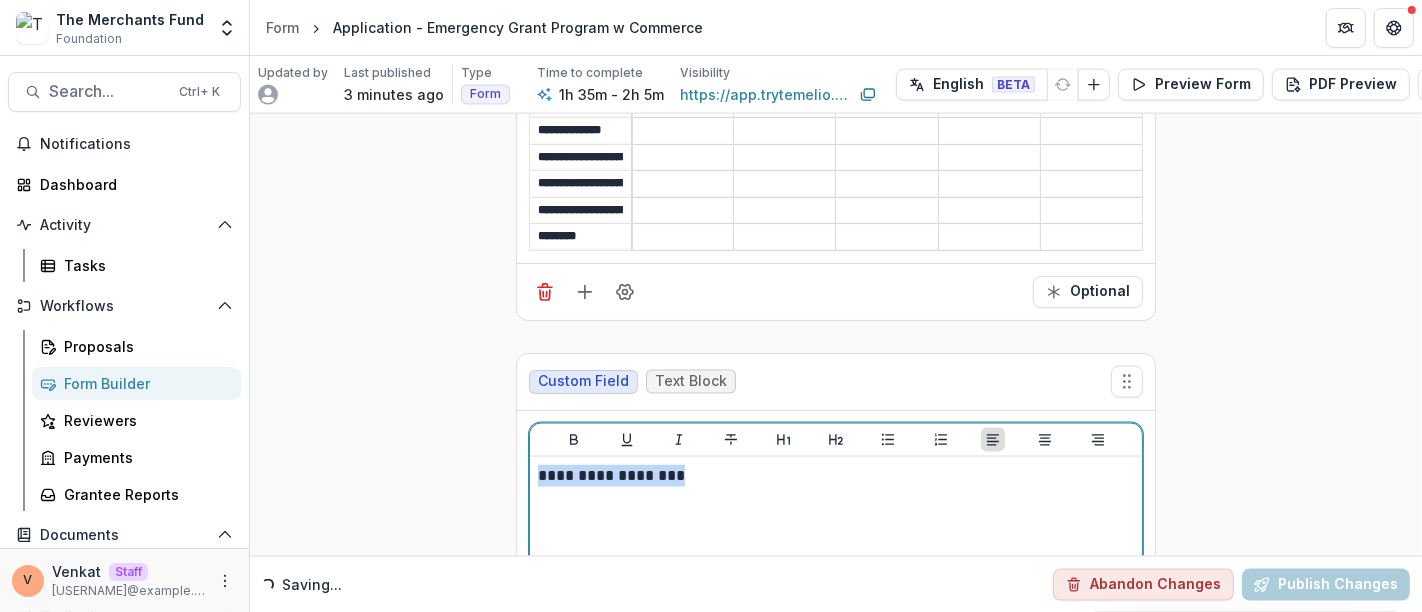 drag, startPoint x: 735, startPoint y: 232, endPoint x: 456, endPoint y: 255, distance: 279.9464 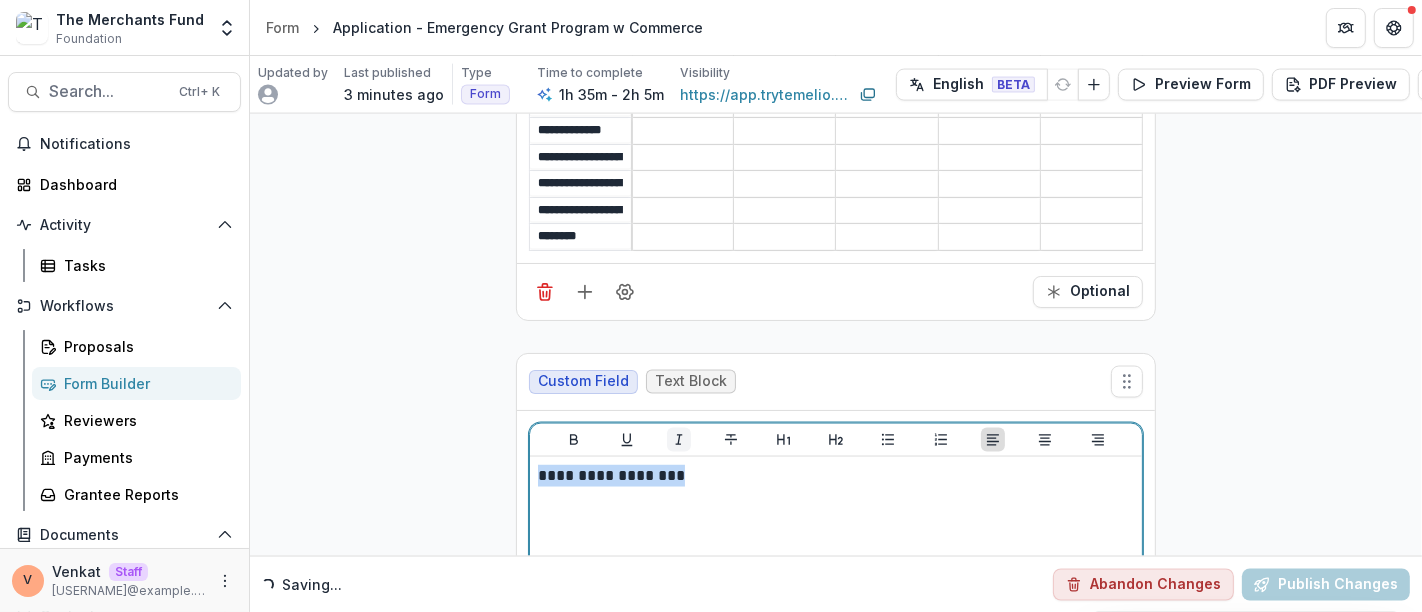 click 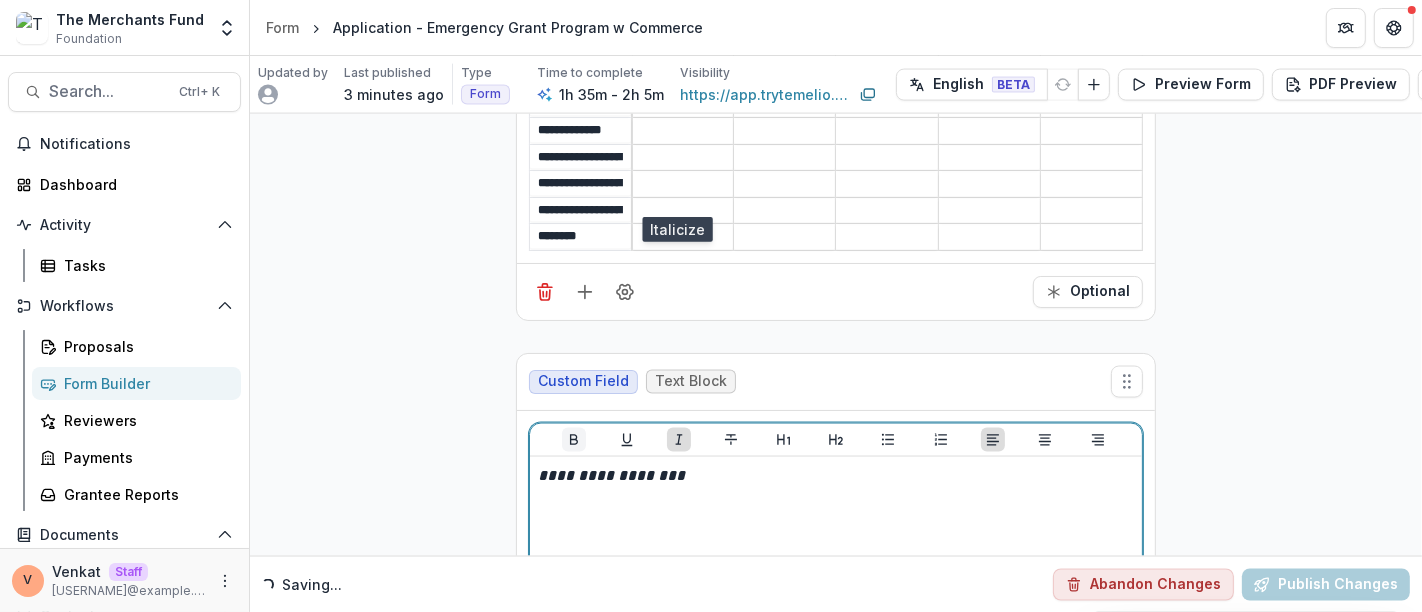 click 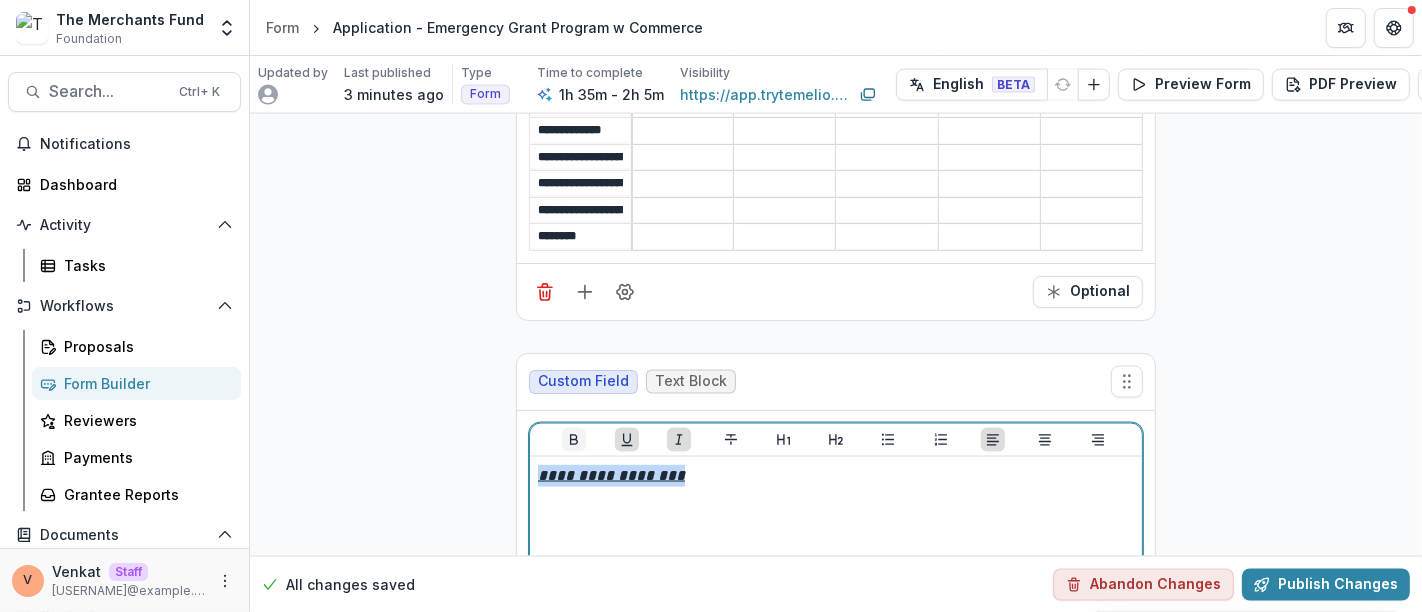 click 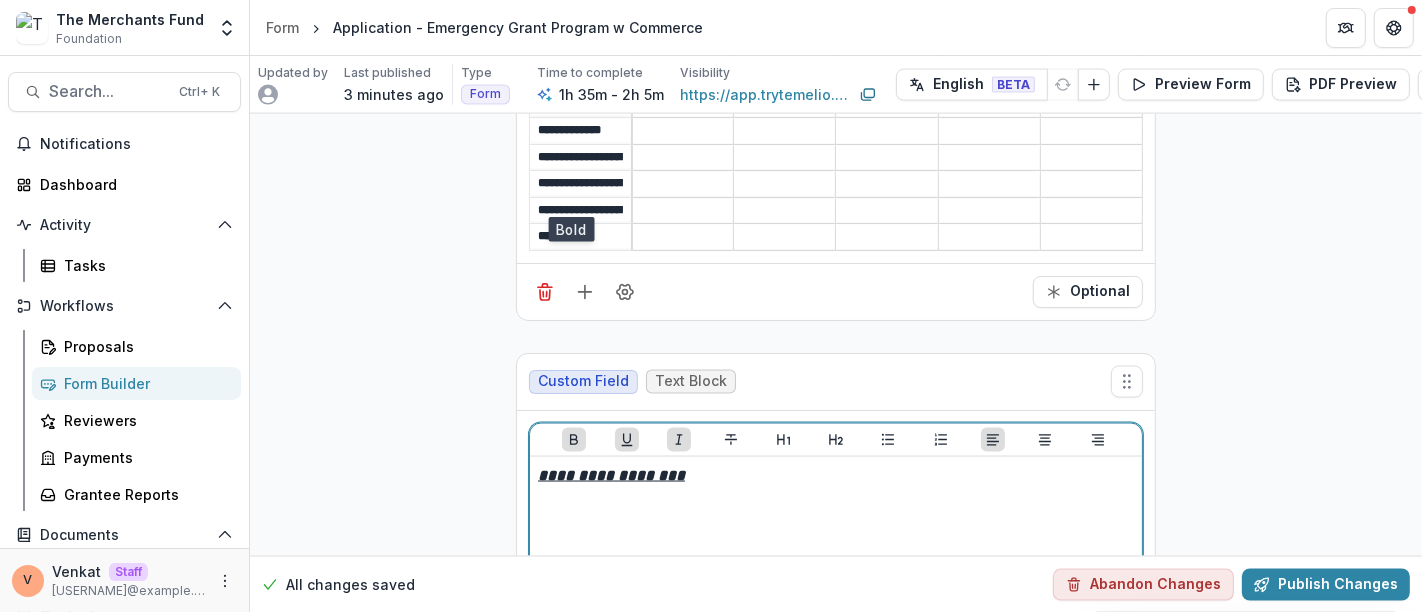 click on "**********" at bounding box center (836, 476) 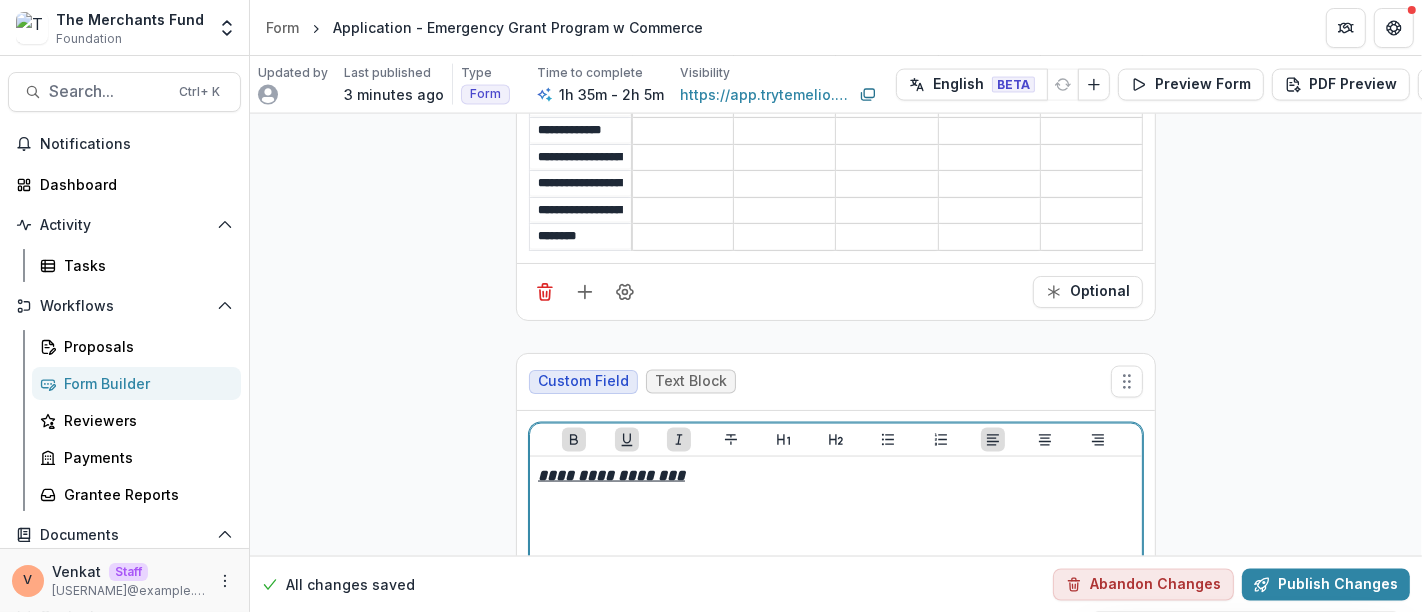 scroll, scrollTop: 47464, scrollLeft: 0, axis: vertical 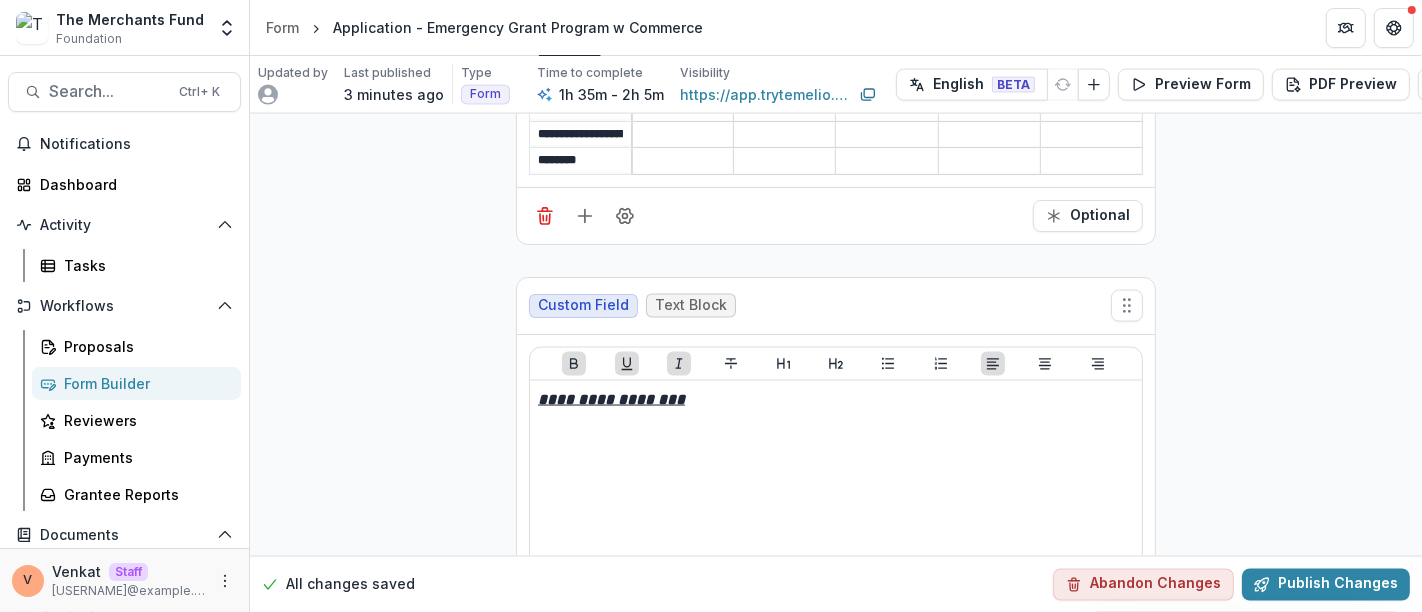 click 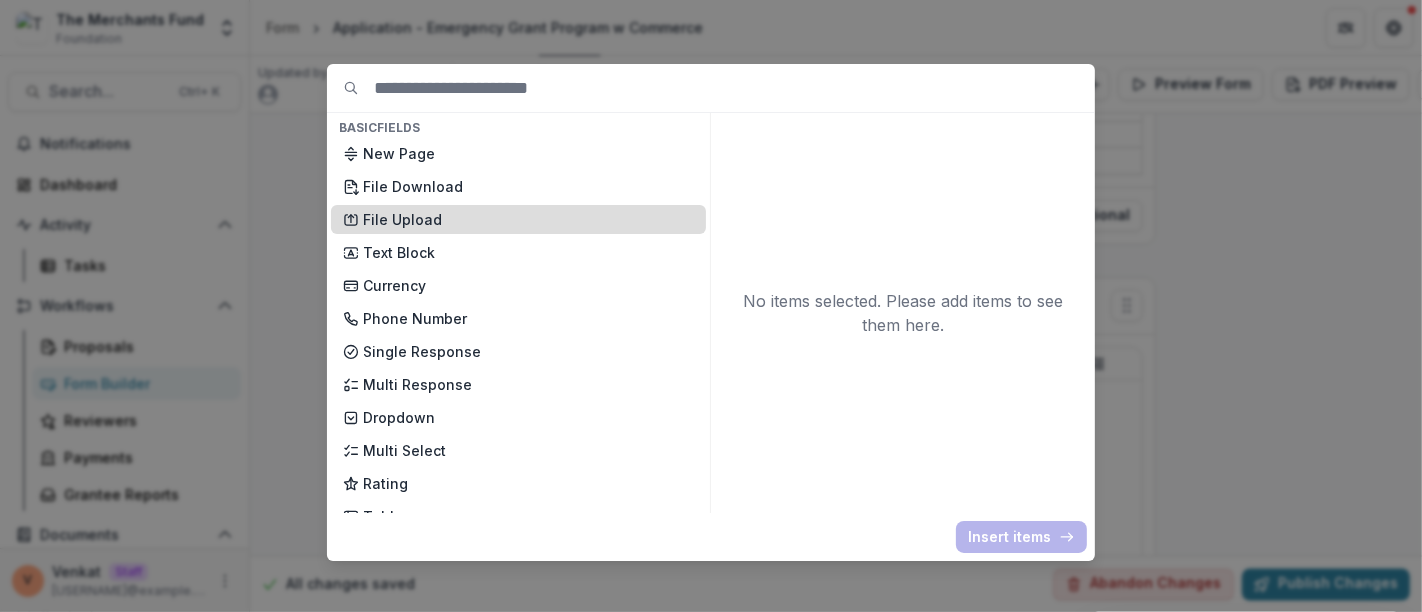 click on "File Upload" at bounding box center (528, 219) 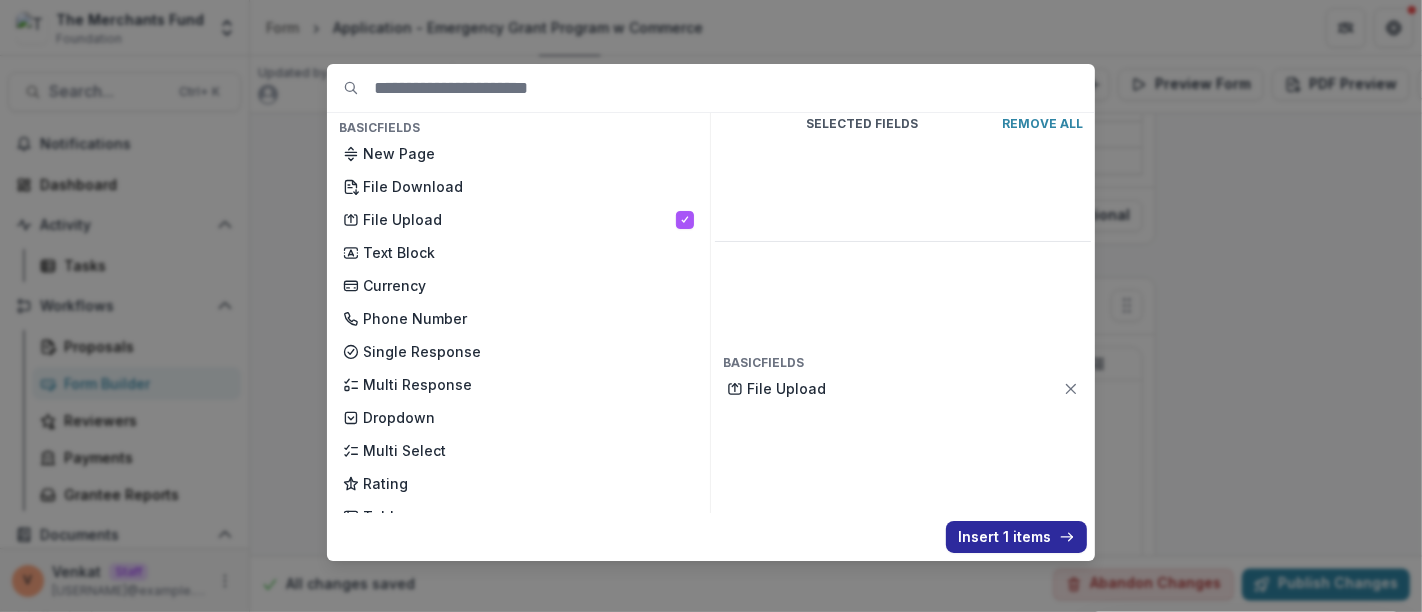 click on "Insert 1 items" at bounding box center (1016, 537) 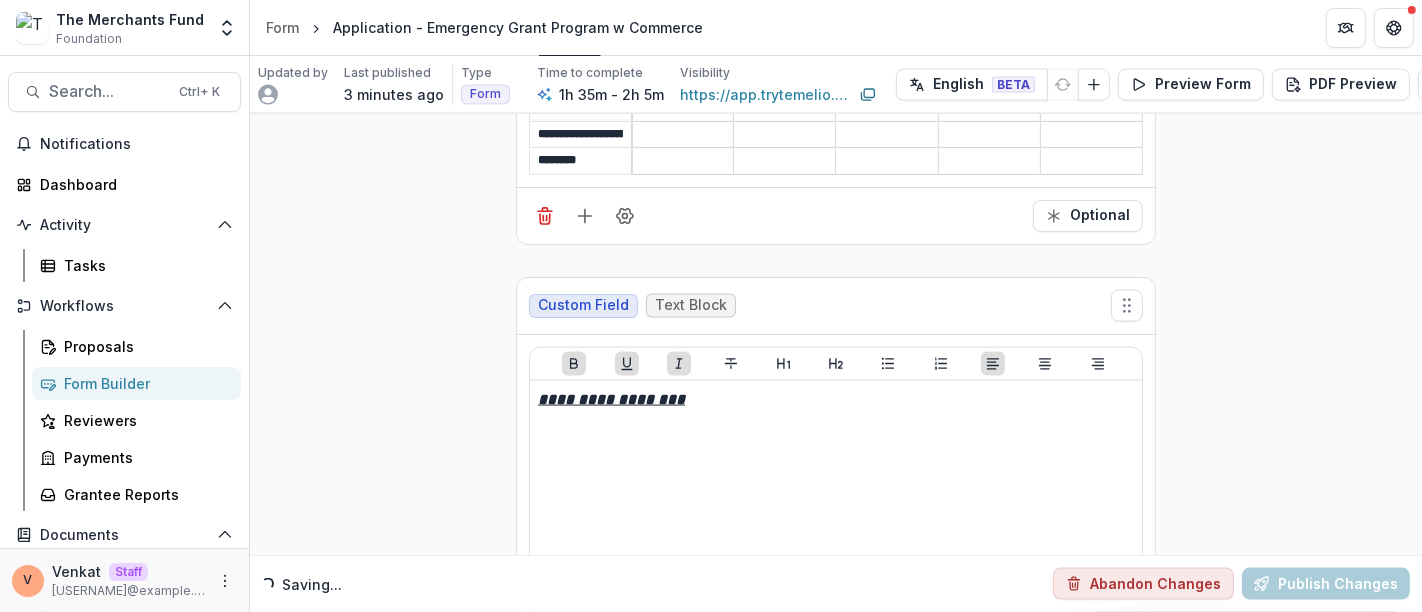 scroll, scrollTop: 47686, scrollLeft: 0, axis: vertical 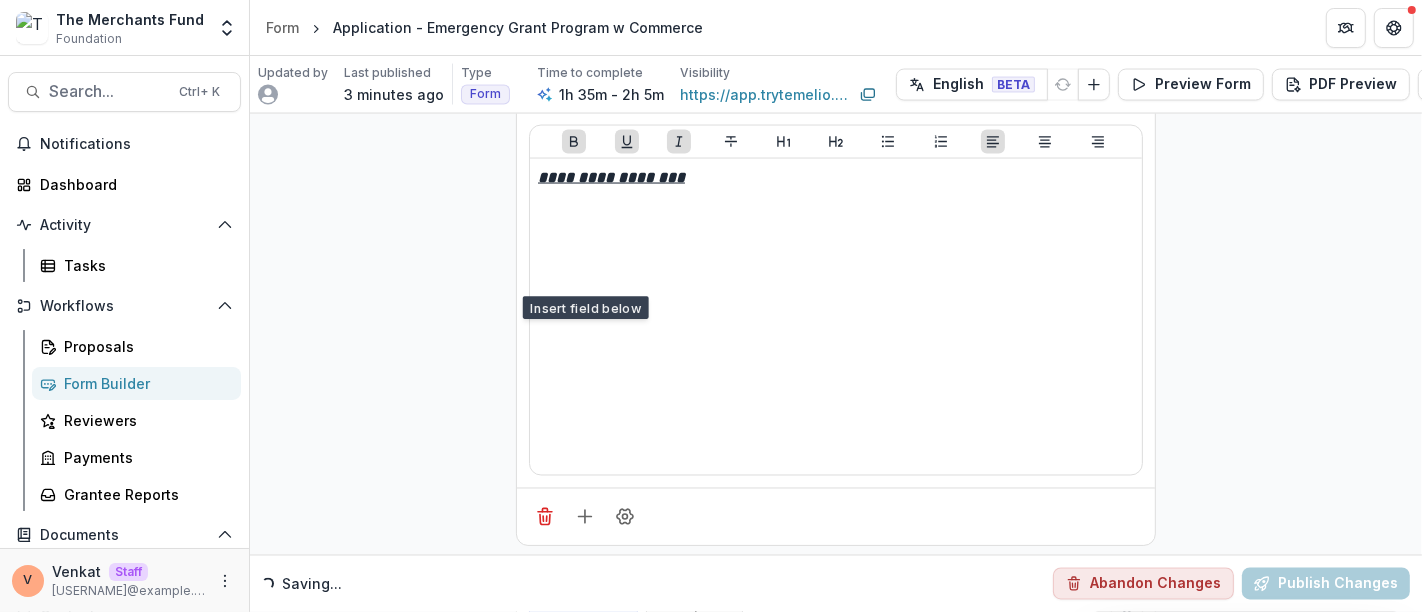 drag, startPoint x: 641, startPoint y: 418, endPoint x: 492, endPoint y: 434, distance: 149.8566 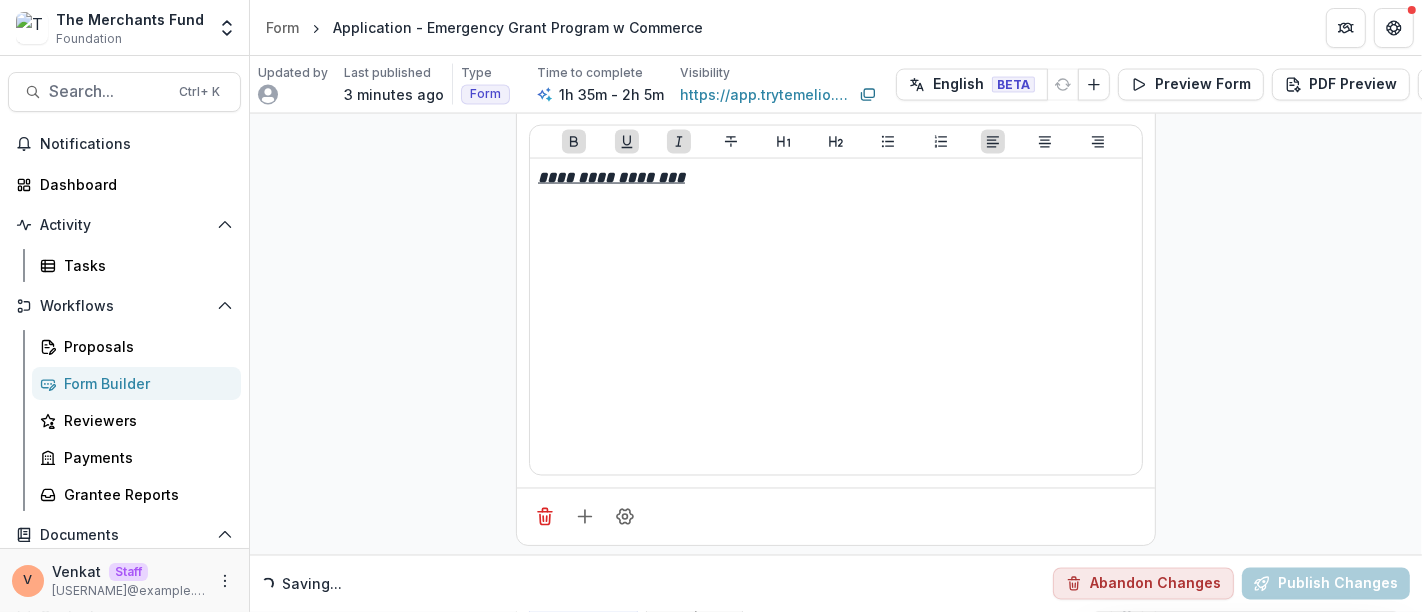 paste 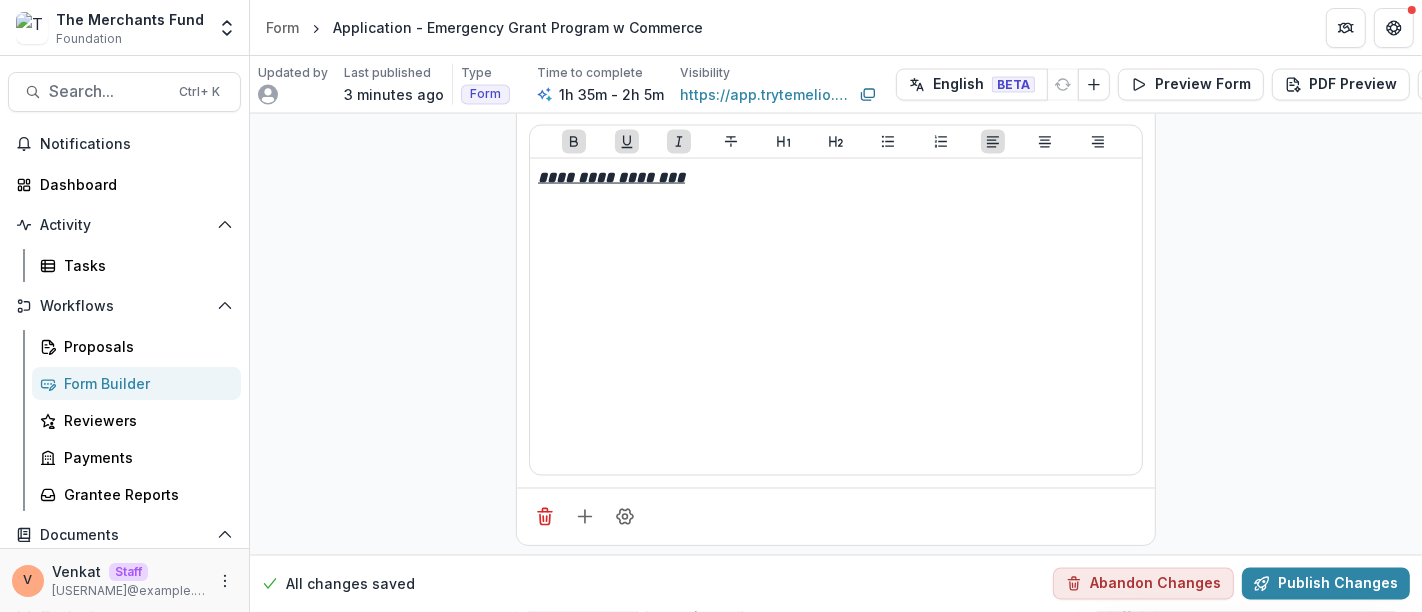 scroll, scrollTop: 47872, scrollLeft: 0, axis: vertical 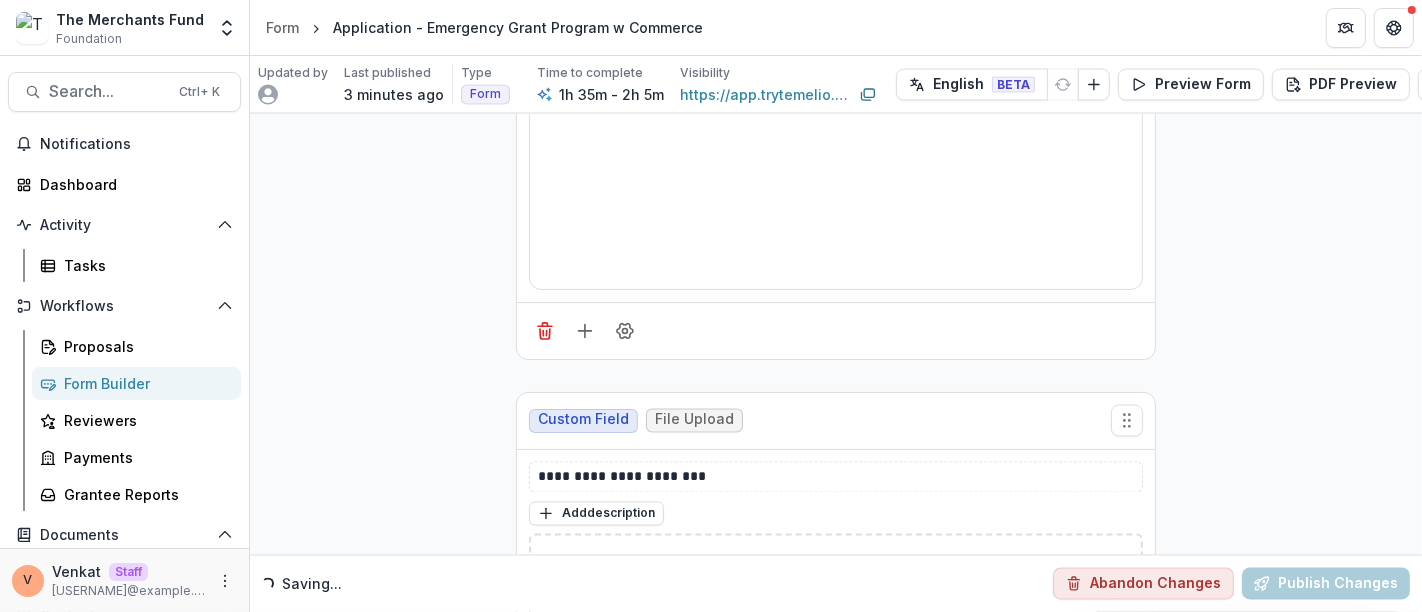 click on "Optional" at bounding box center (1088, 741) 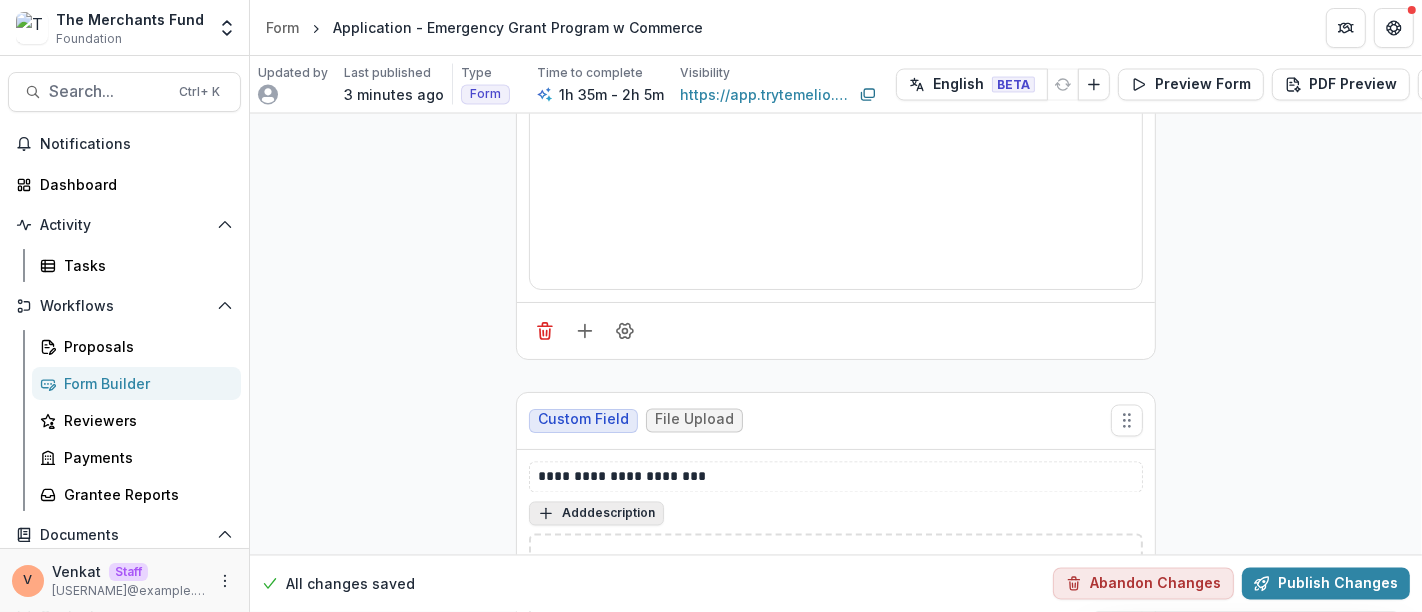 click on "Add  description" at bounding box center (596, 514) 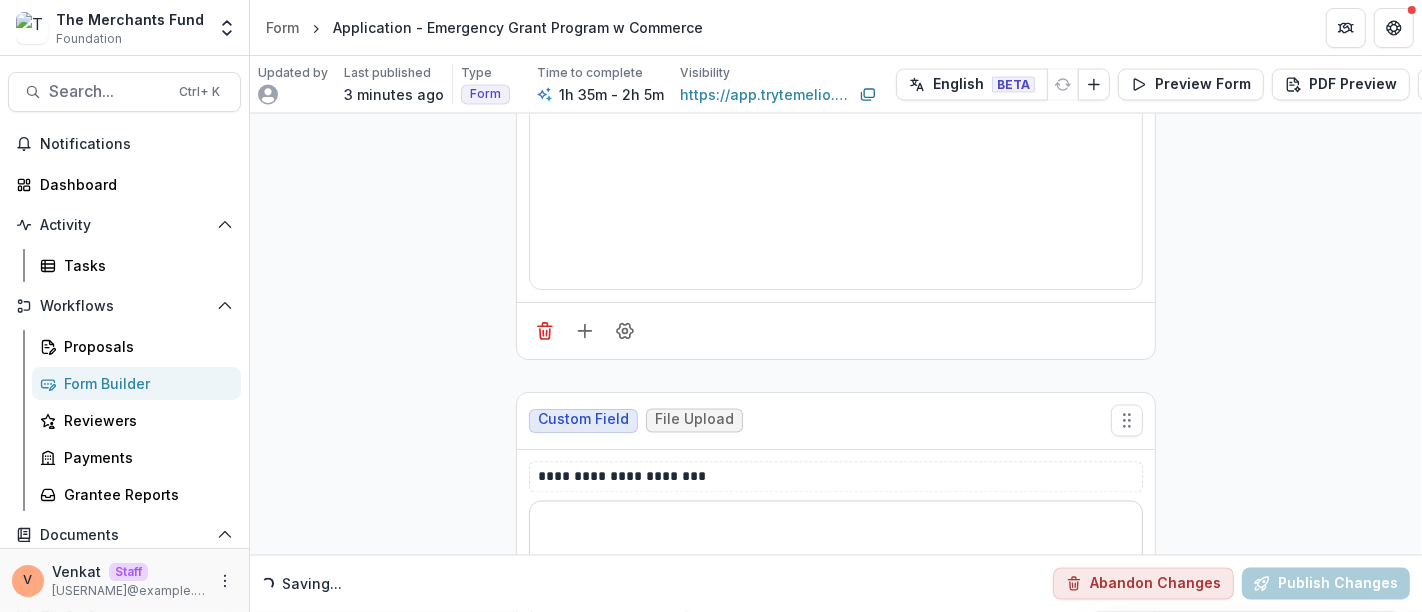 click at bounding box center (836, 541) 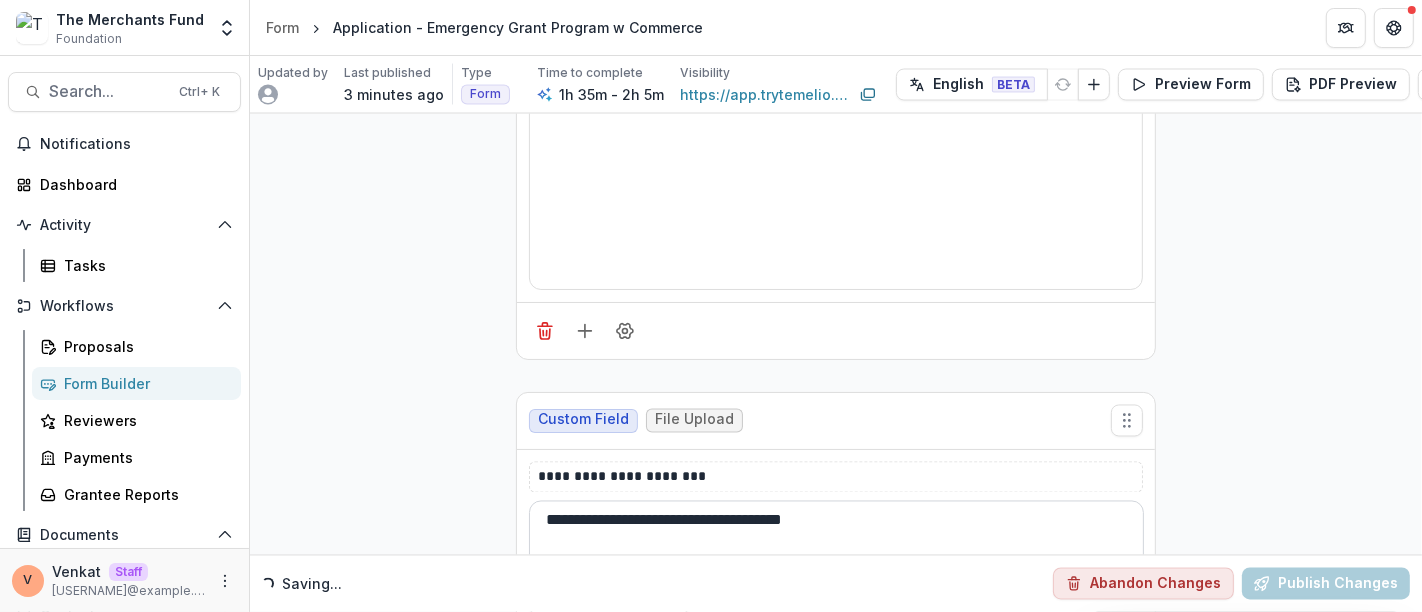 scroll, scrollTop: 47960, scrollLeft: 0, axis: vertical 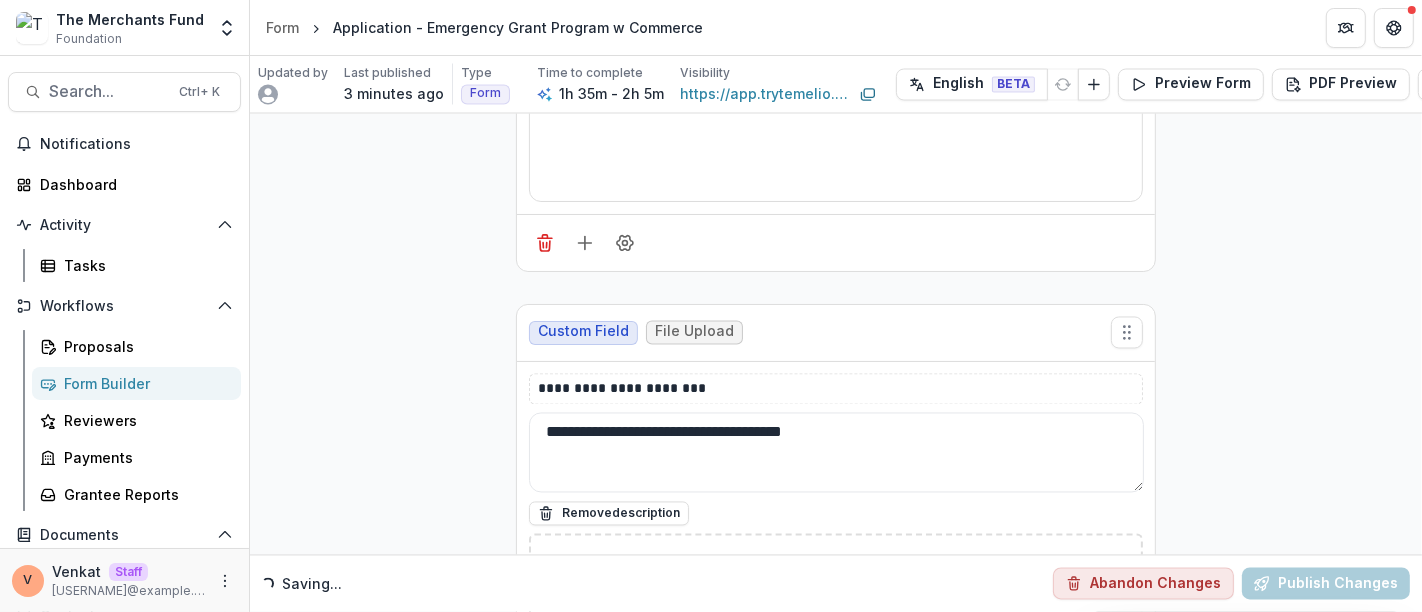 type on "**********" 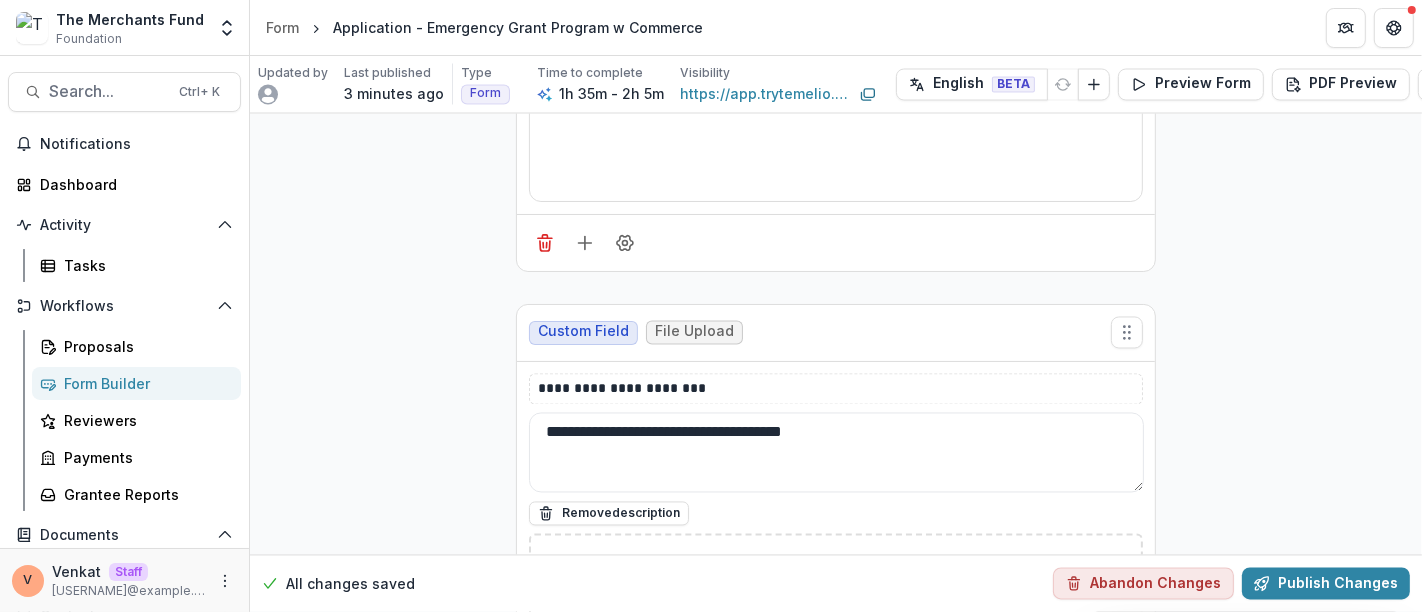 click 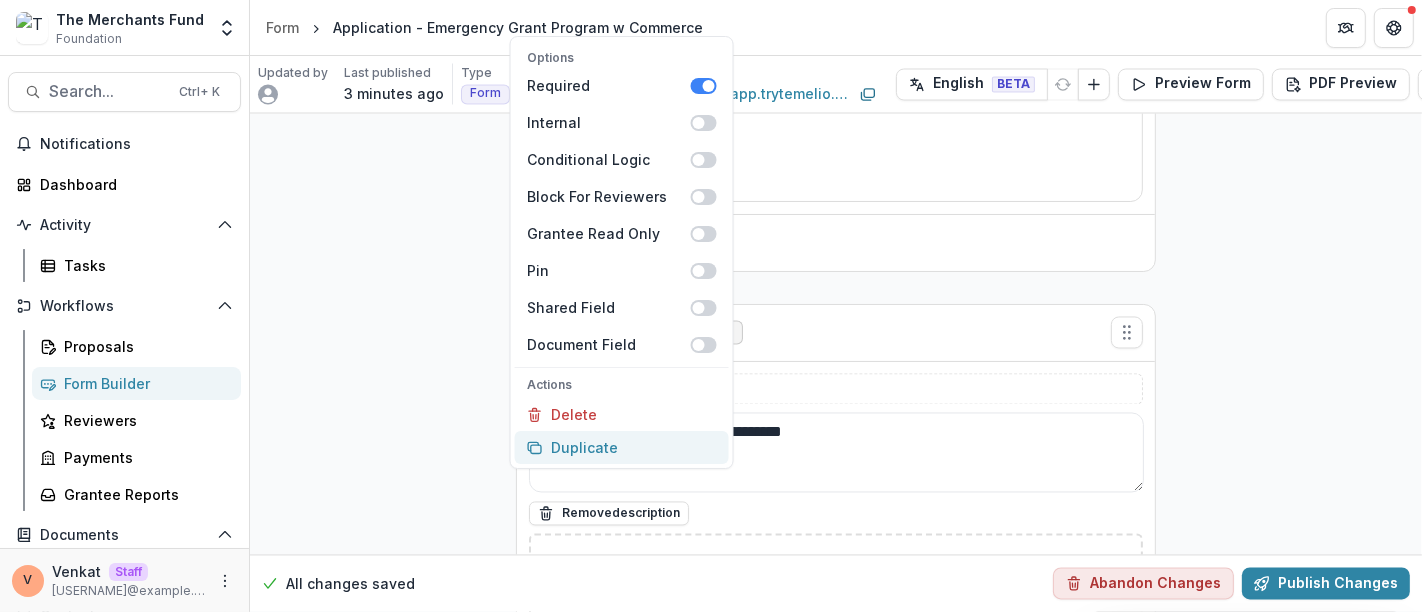 click on "Duplicate" at bounding box center (622, 447) 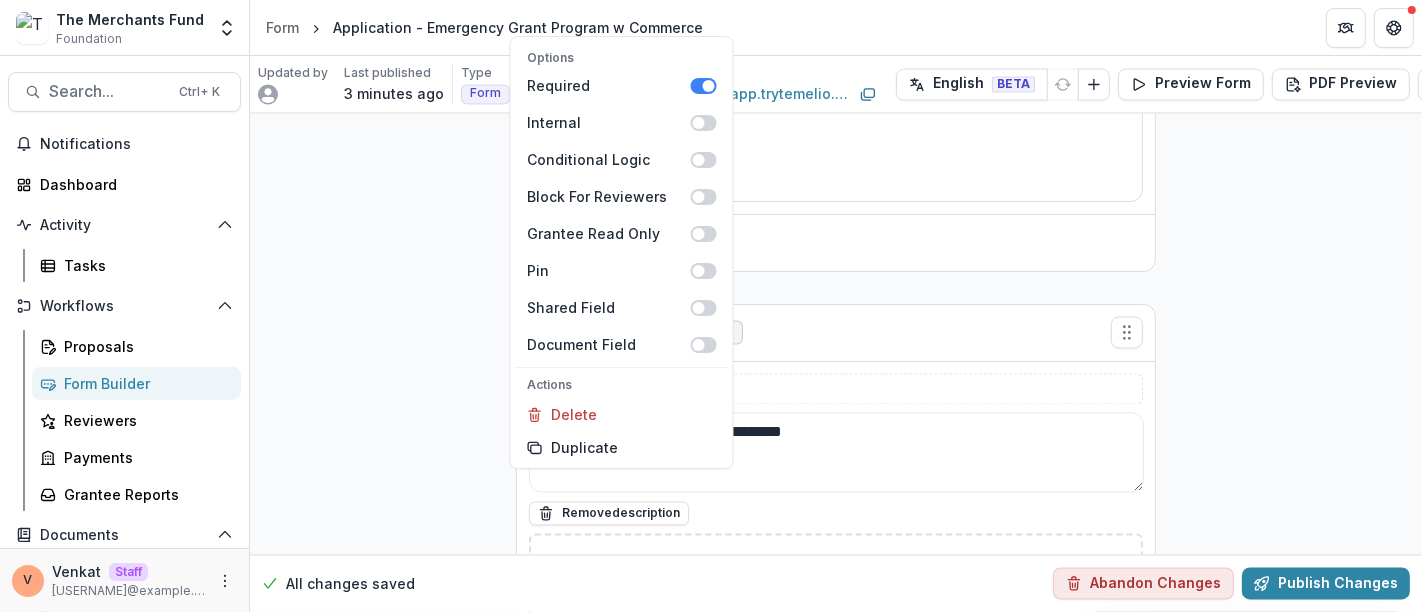 click on "**********" at bounding box center [836, -23530] 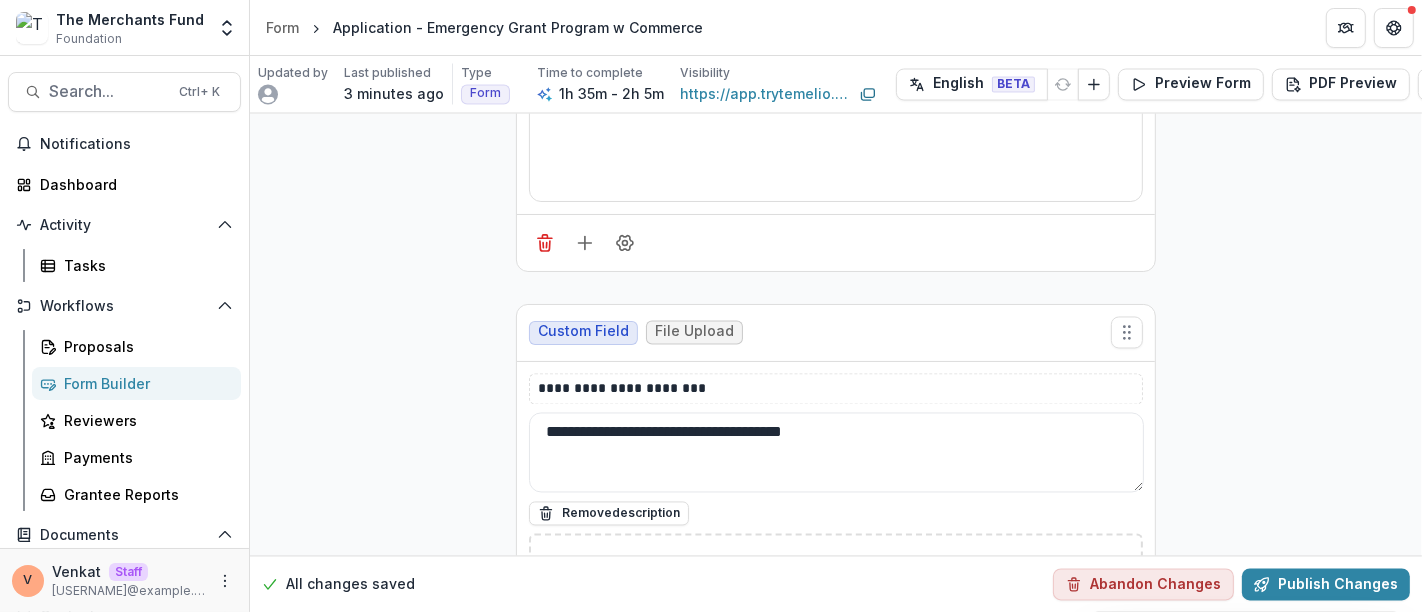 drag, startPoint x: 701, startPoint y: 312, endPoint x: 602, endPoint y: 310, distance: 99.0202 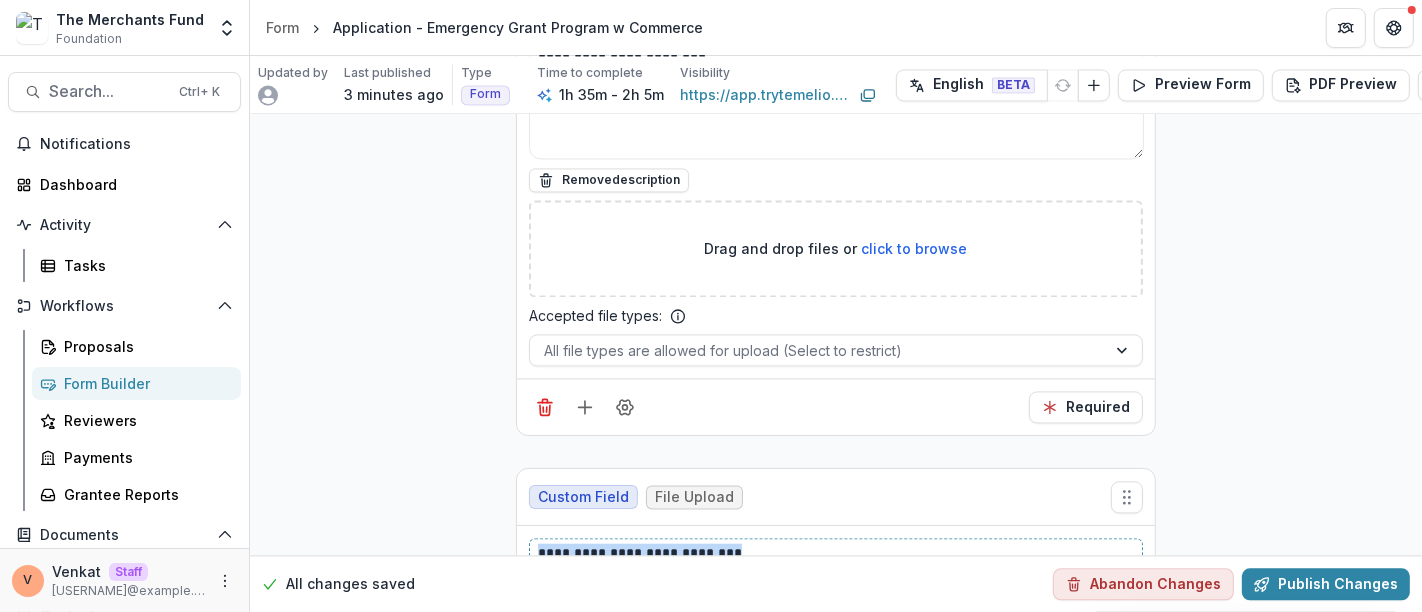 click on "**********" at bounding box center (836, -23615) 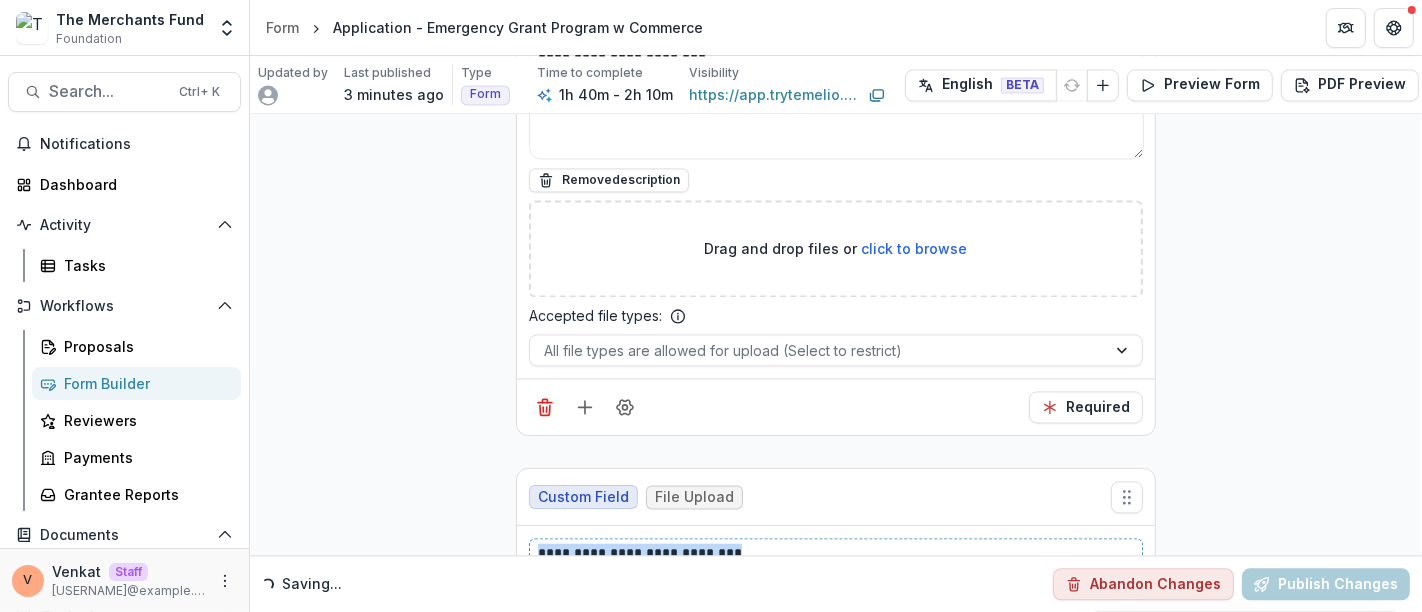 paste 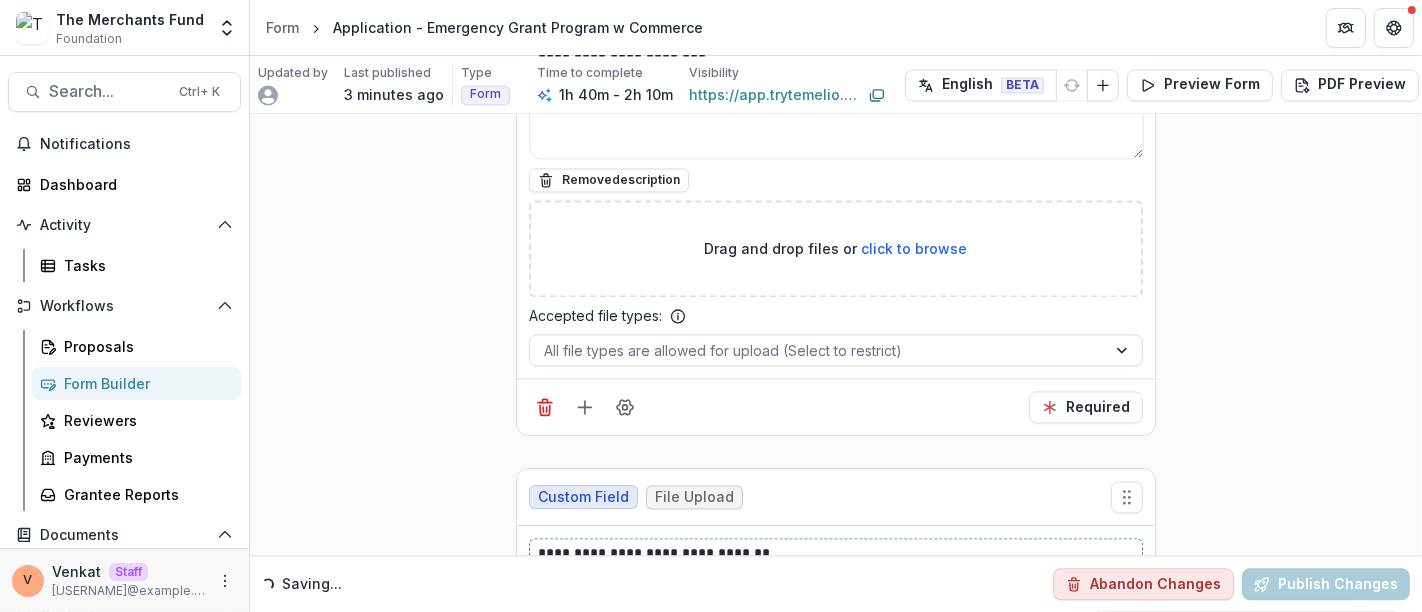 type 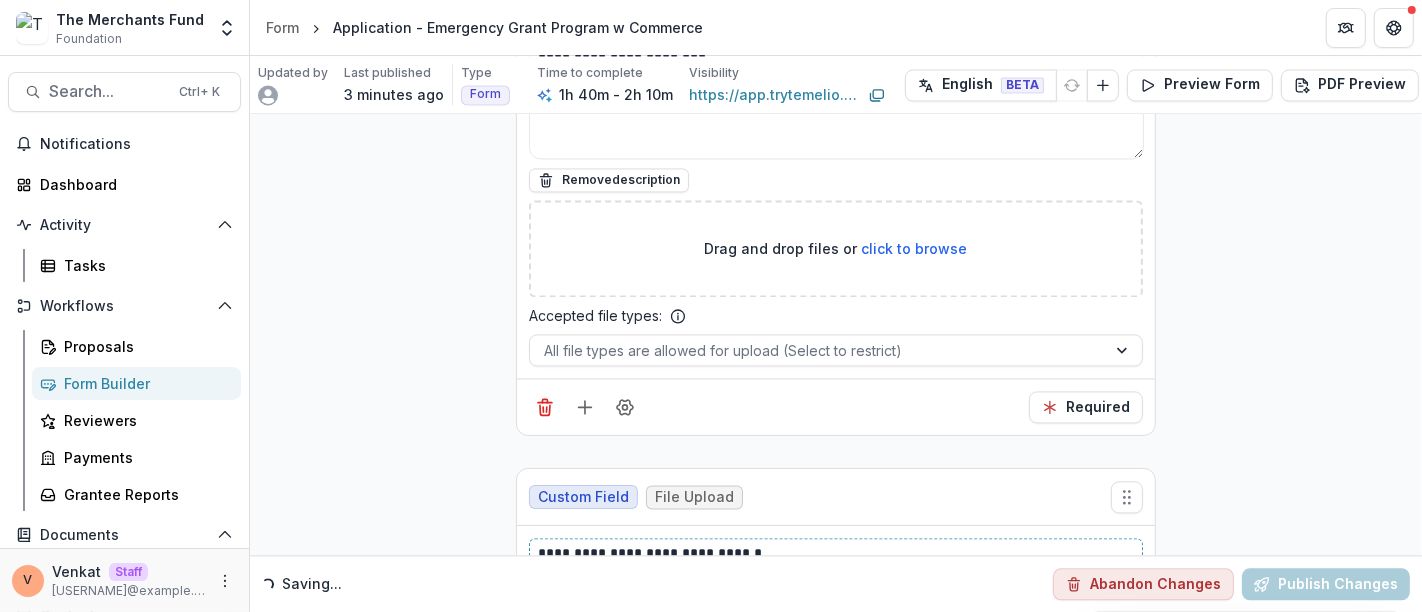 scroll, scrollTop: 48456, scrollLeft: 0, axis: vertical 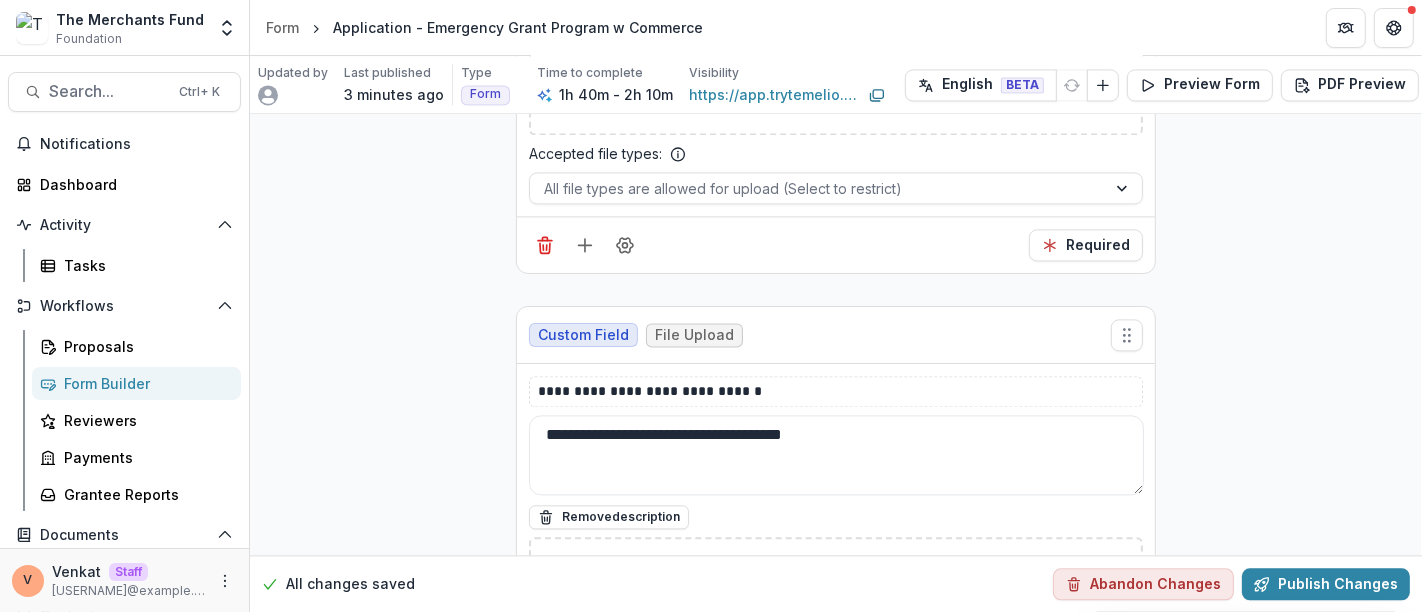 drag, startPoint x: 862, startPoint y: 184, endPoint x: 474, endPoint y: 193, distance: 388.10437 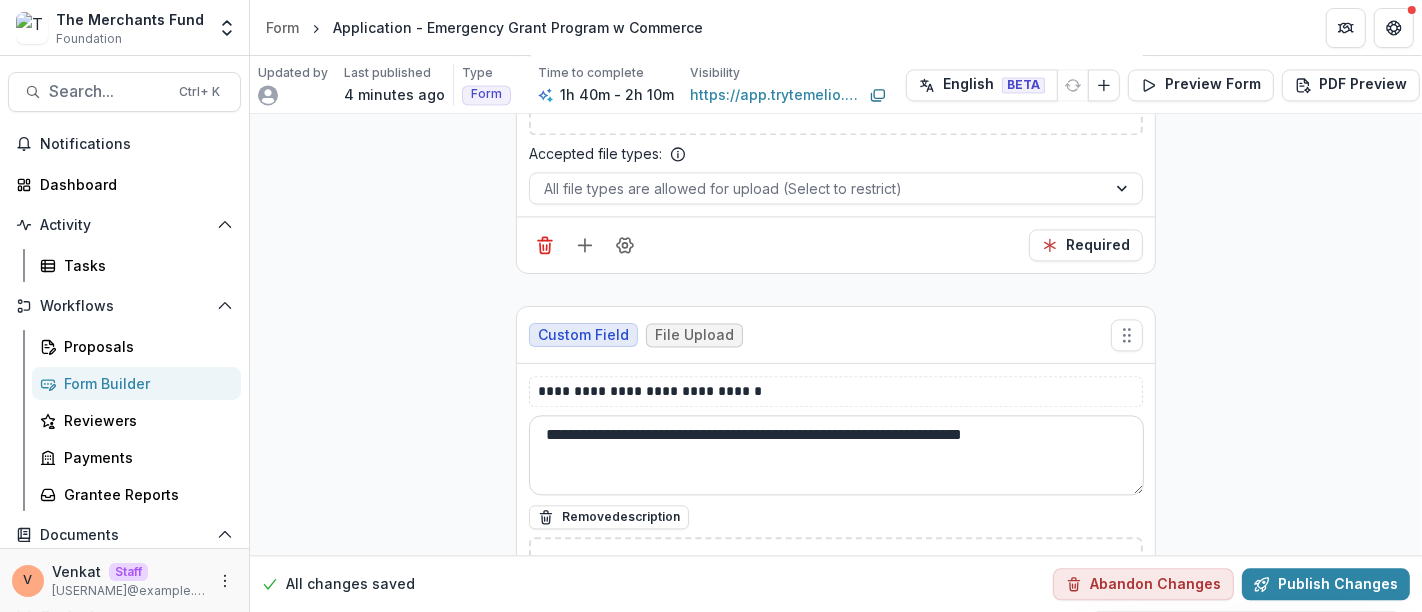 paste on "**********" 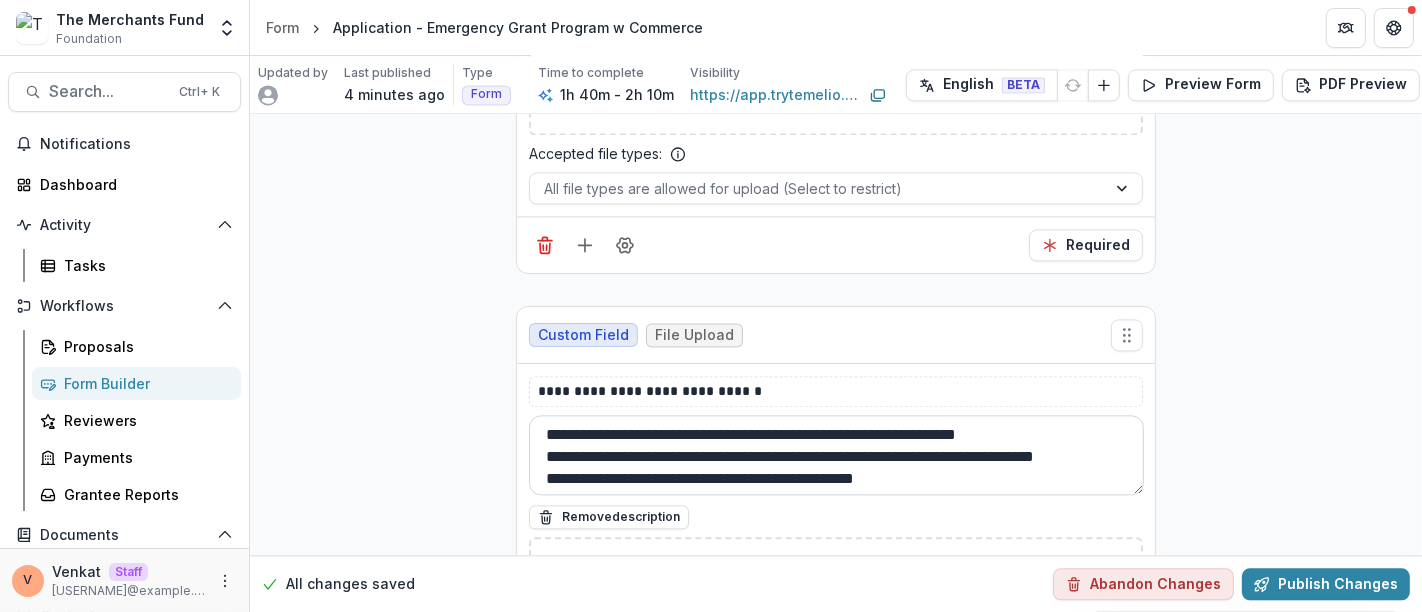 scroll, scrollTop: 47, scrollLeft: 0, axis: vertical 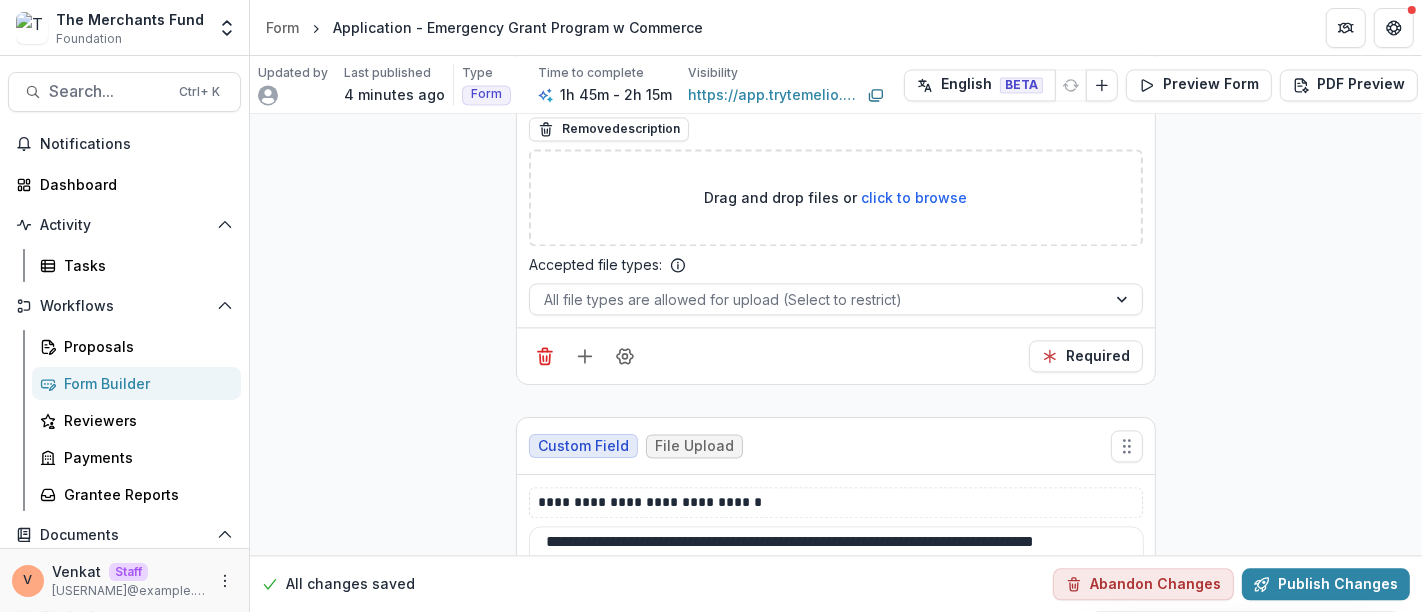 type on "**********" 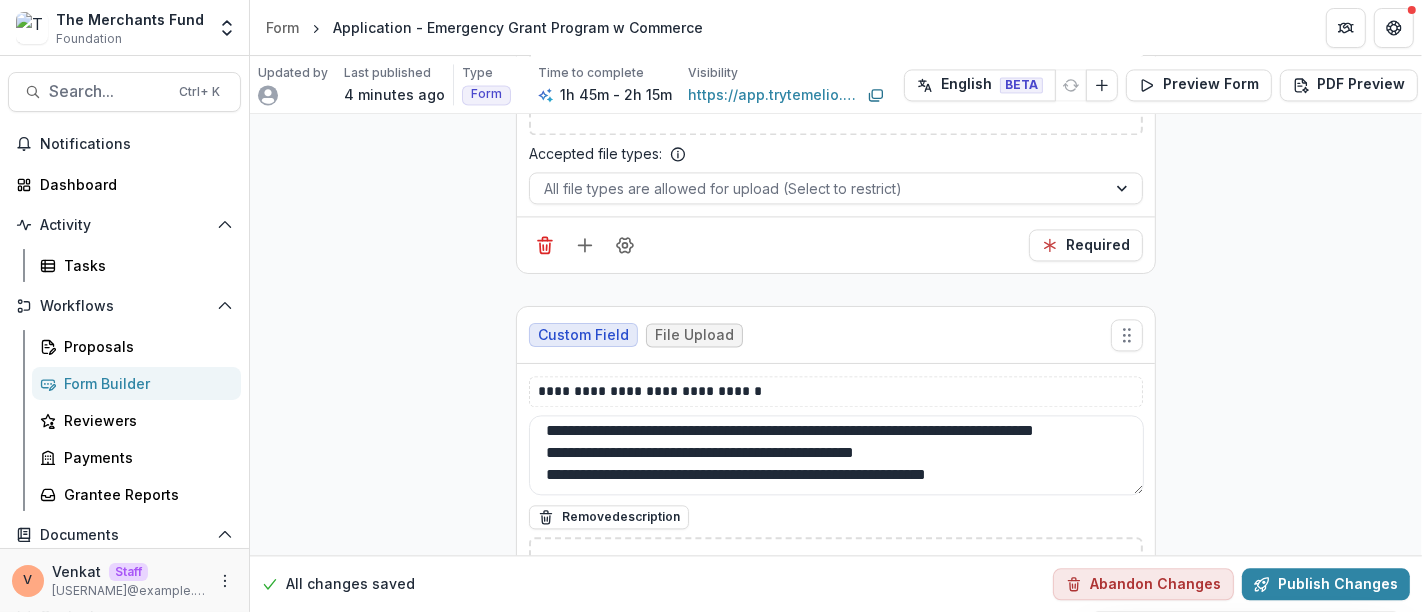 click 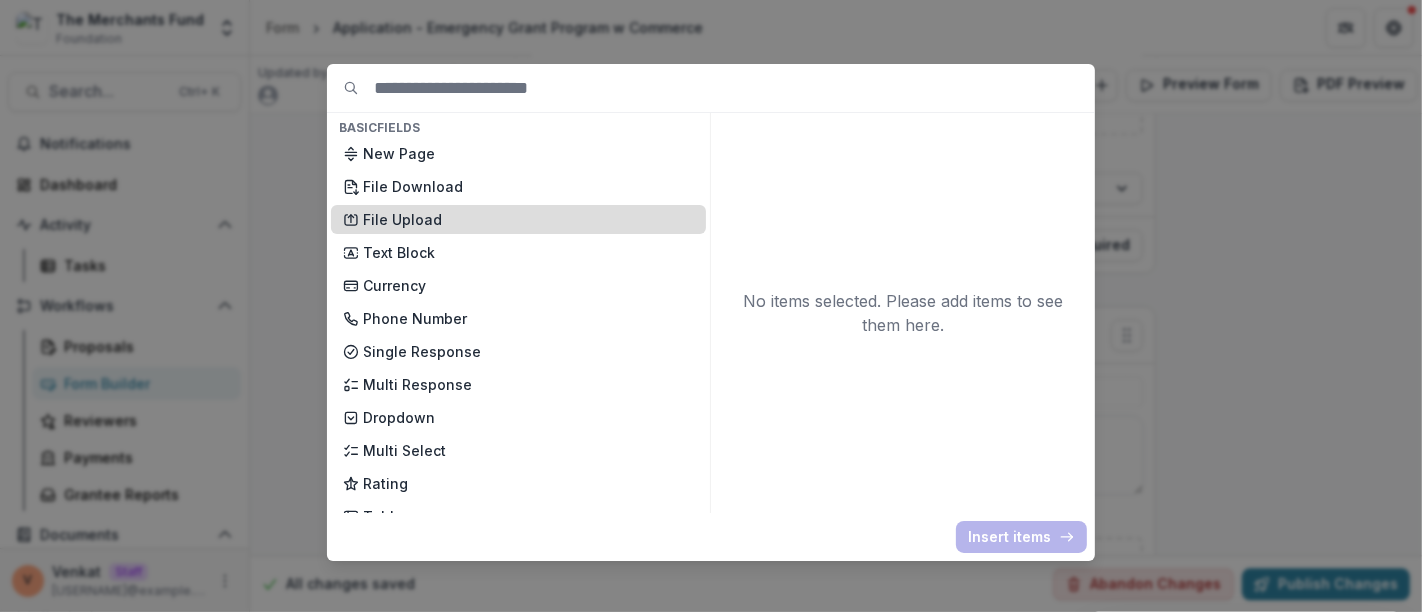 click on "File Upload" at bounding box center [528, 219] 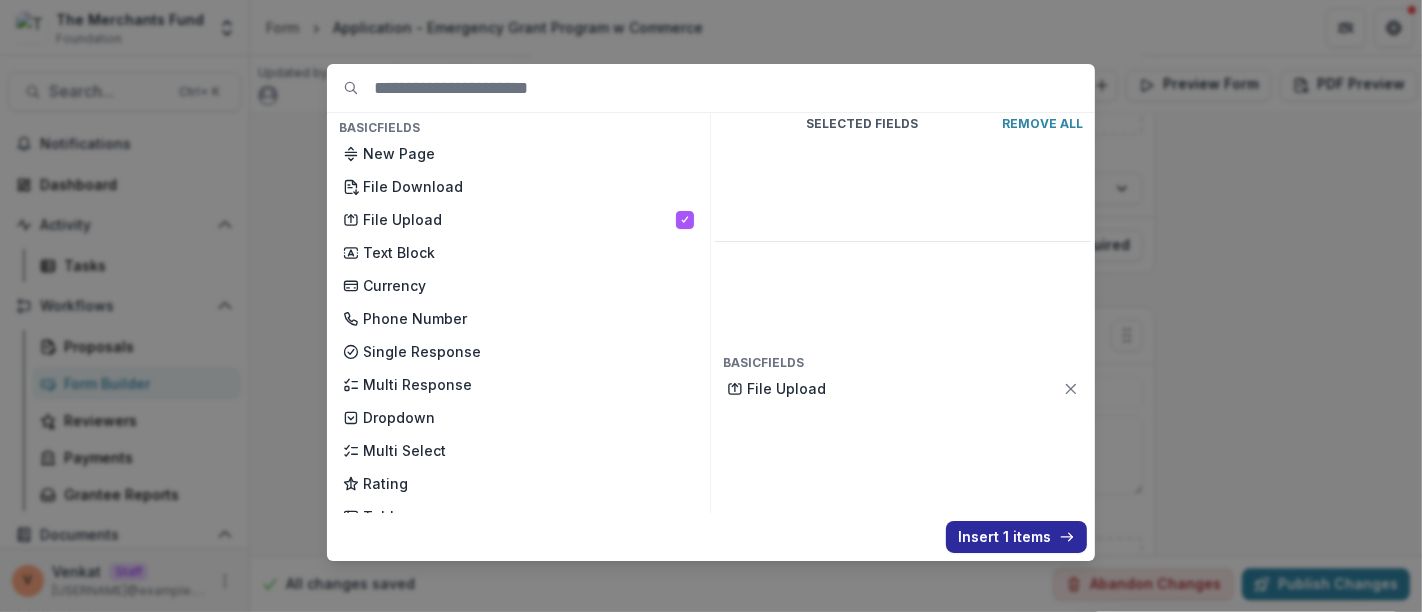 click on "Insert 1 items" at bounding box center [1016, 537] 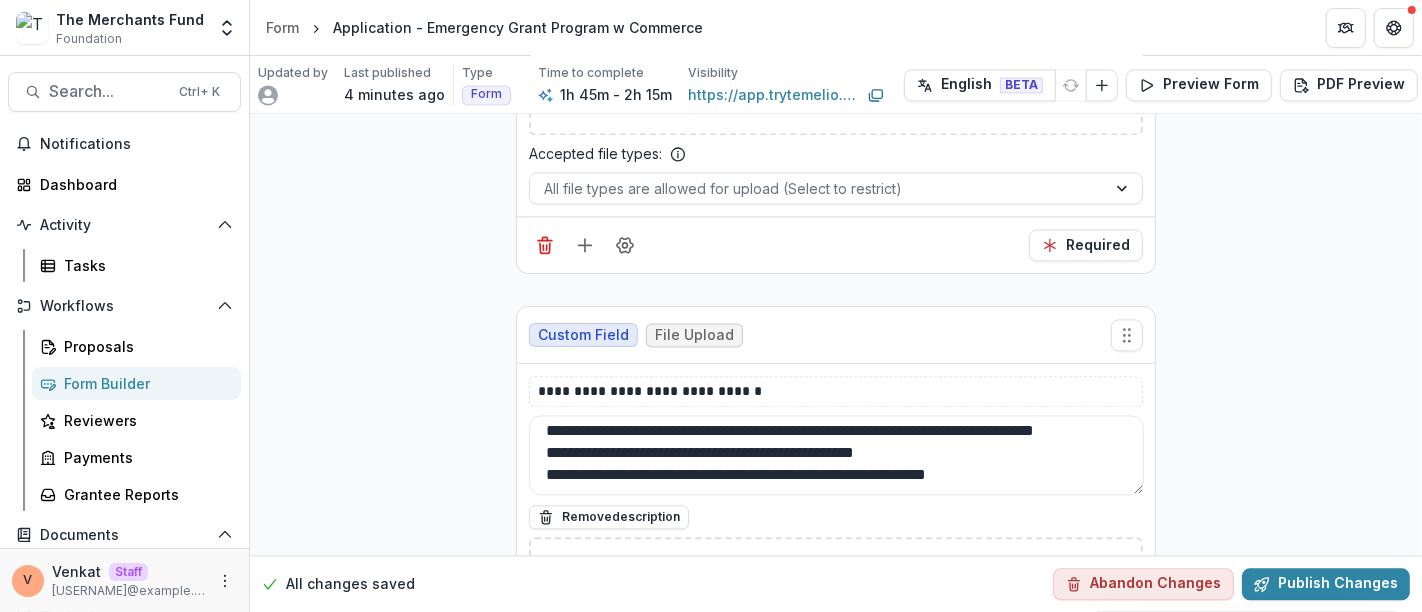 scroll, scrollTop: 11, scrollLeft: 0, axis: vertical 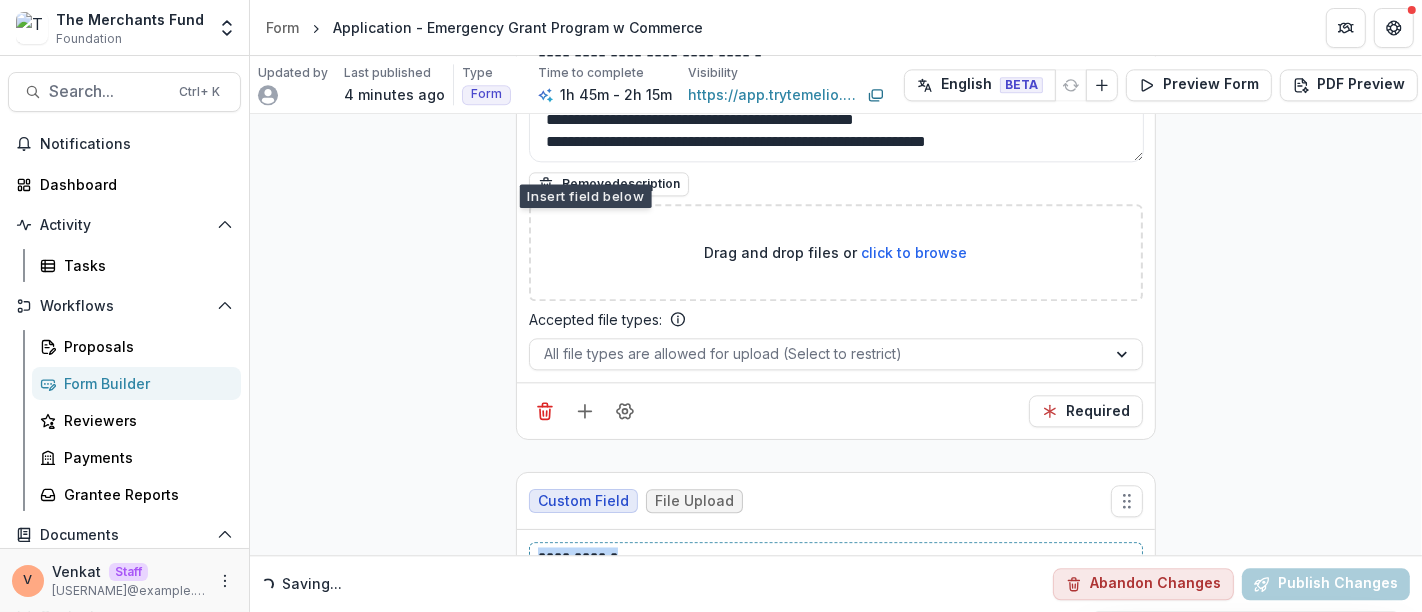 drag, startPoint x: 641, startPoint y: 307, endPoint x: 477, endPoint y: 311, distance: 164.04877 